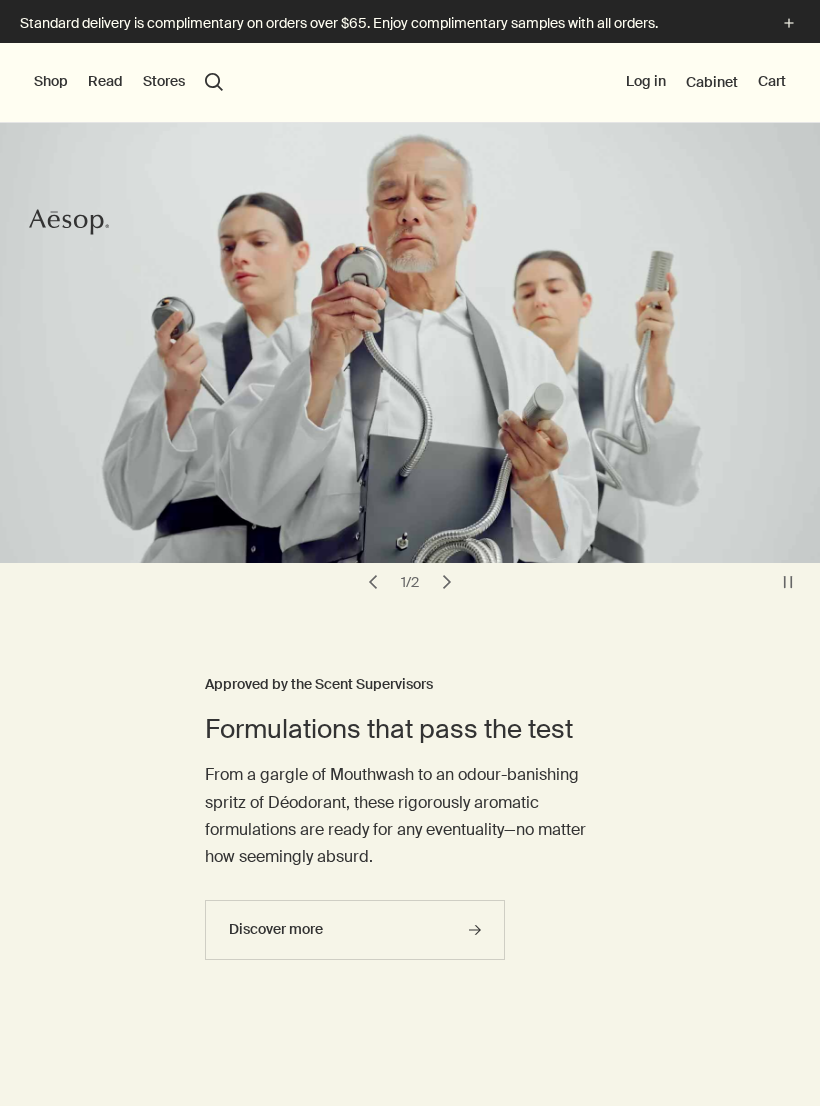 scroll, scrollTop: 0, scrollLeft: 0, axis: both 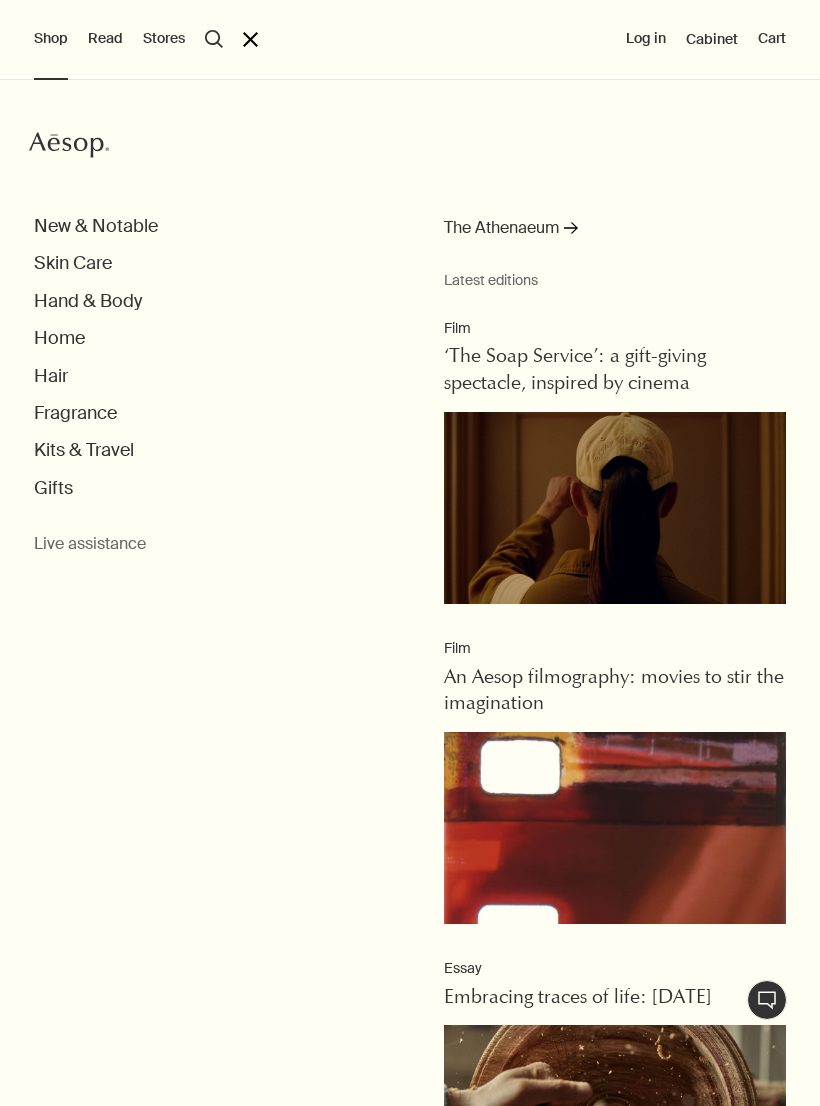 click on "Skin Care" at bounding box center [73, 263] 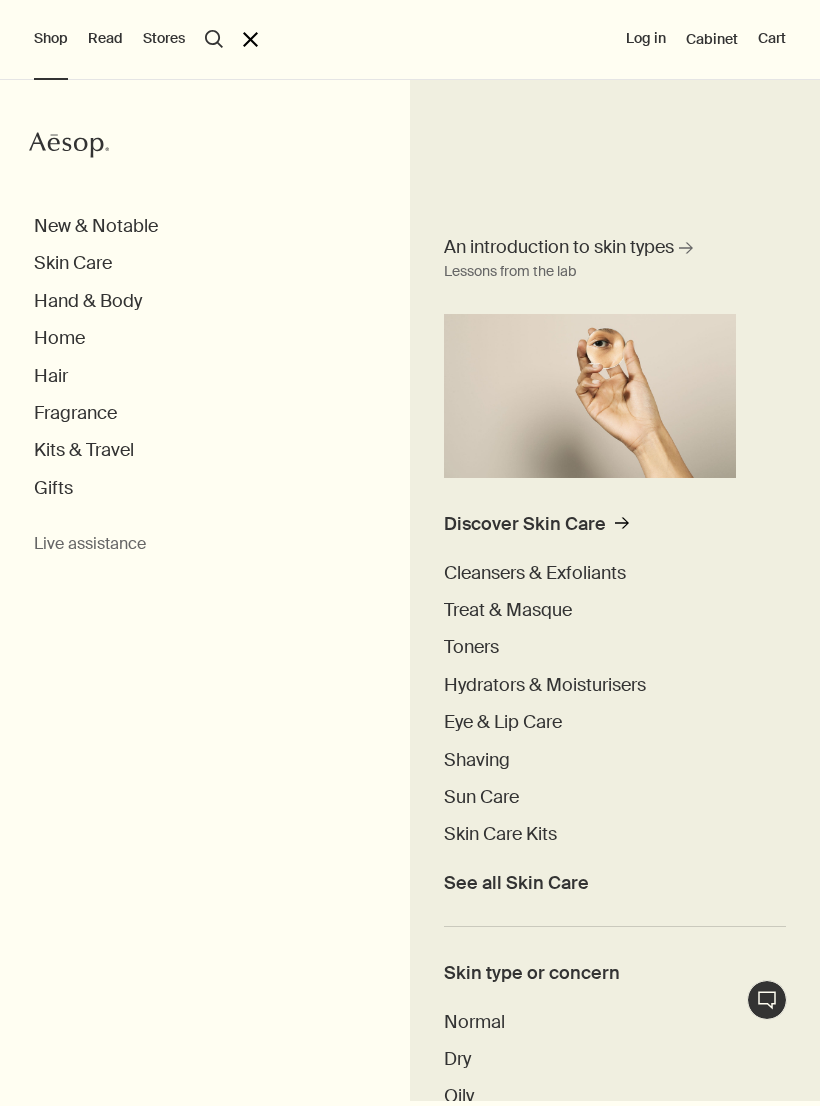 click on "Hydrators & Moisturisers" at bounding box center [545, 685] 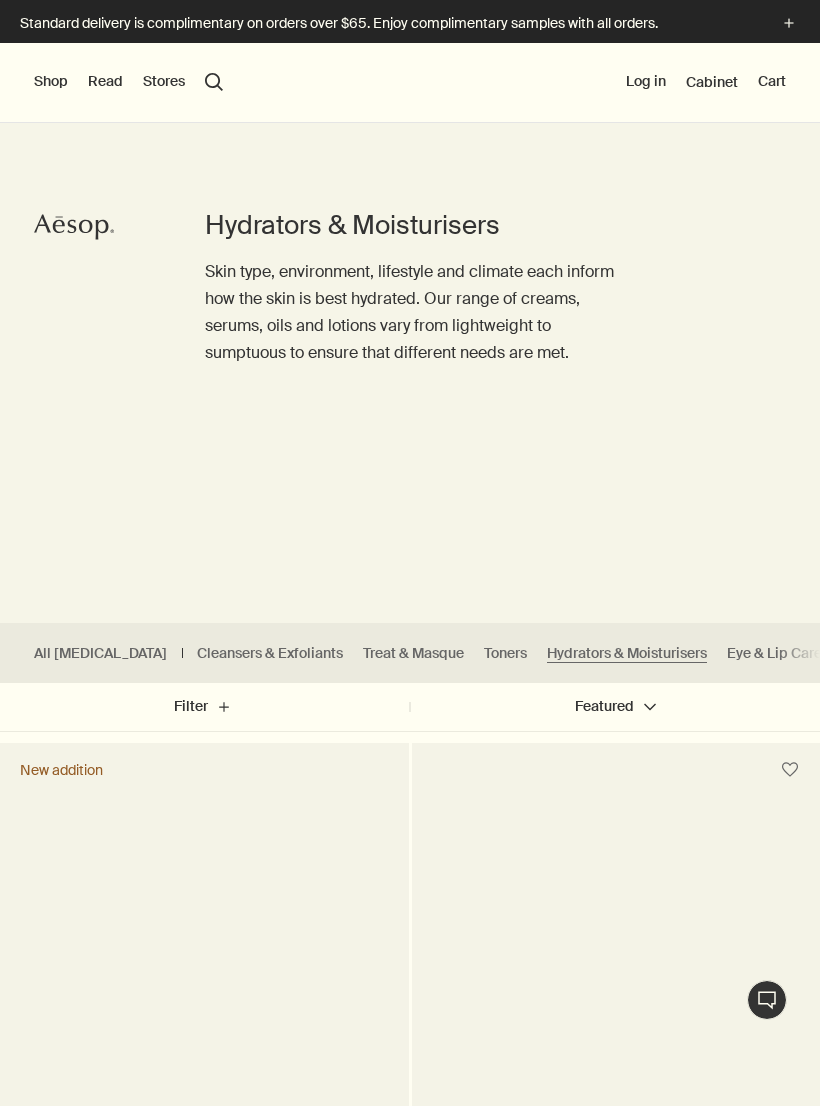 scroll, scrollTop: 0, scrollLeft: 0, axis: both 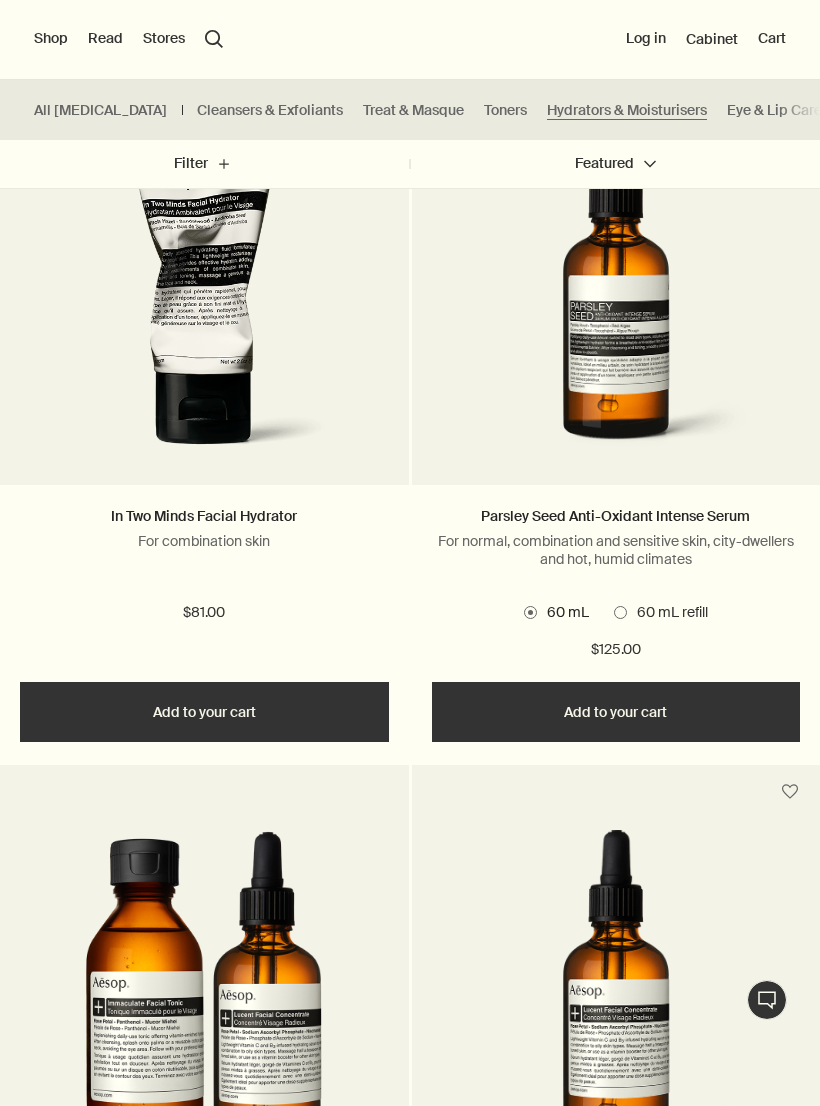 click at bounding box center (204, 300) 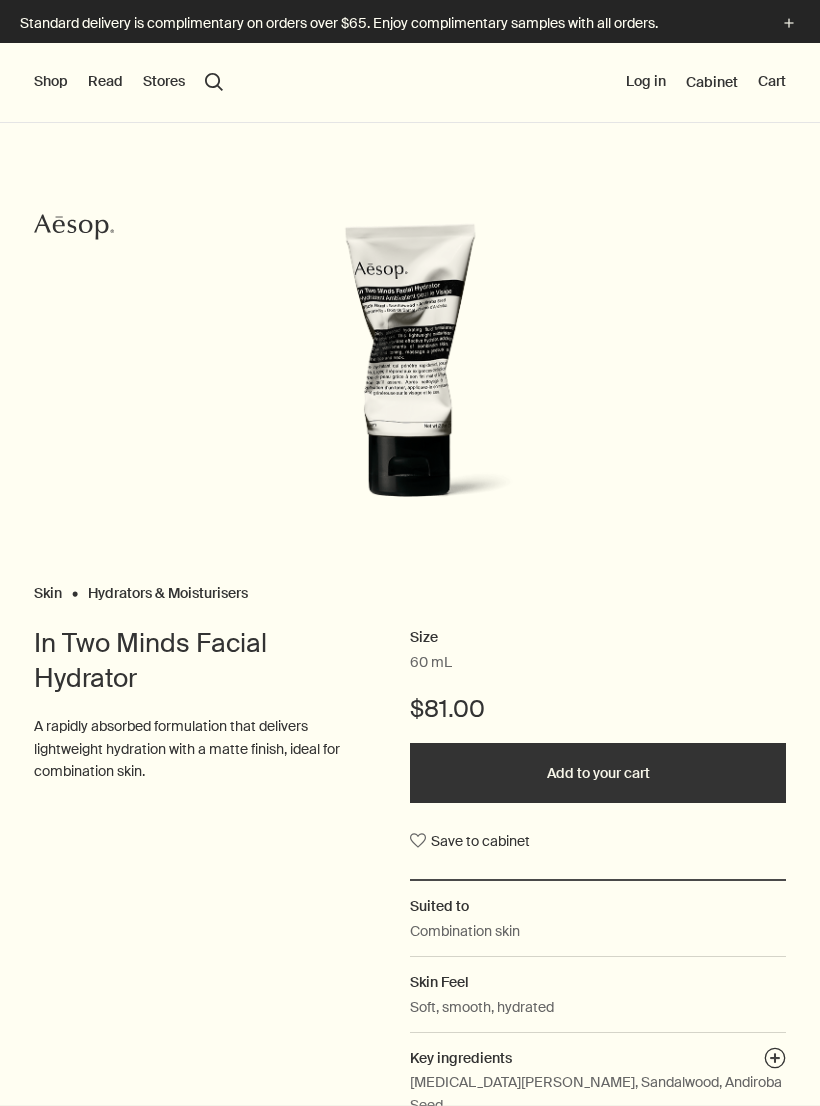 scroll, scrollTop: 0, scrollLeft: 0, axis: both 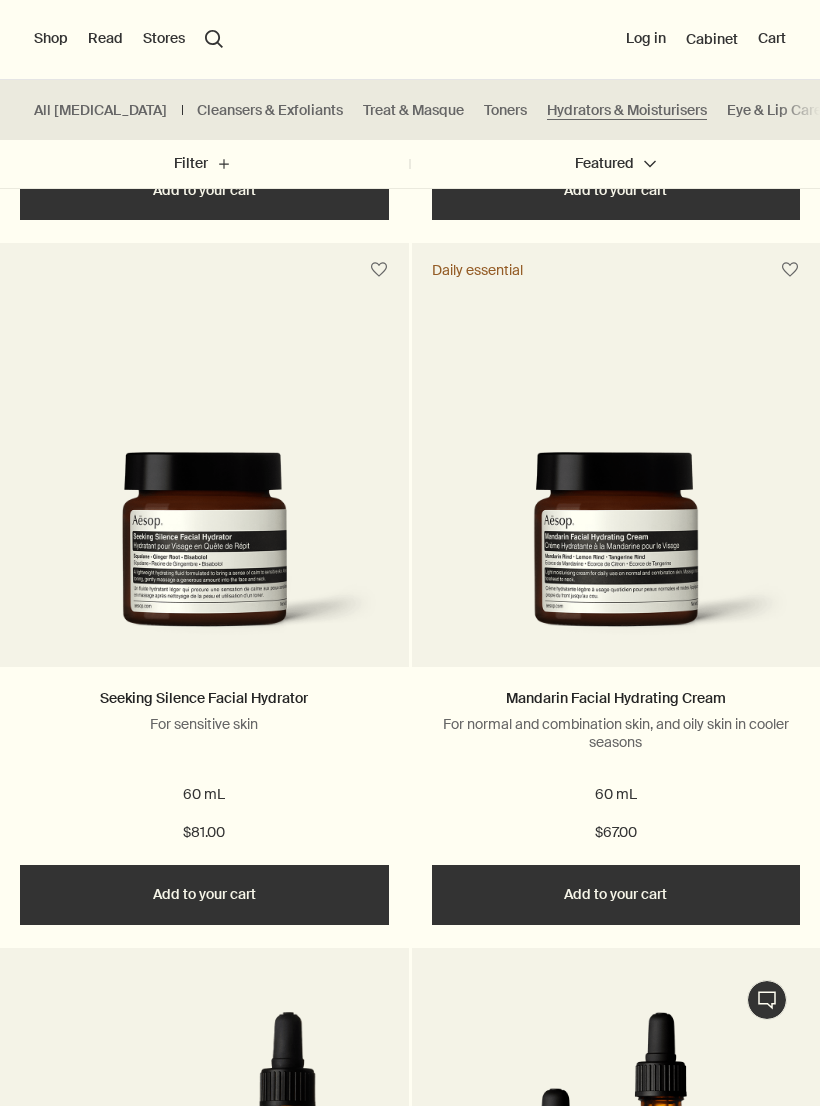 click at bounding box center [616, 555] 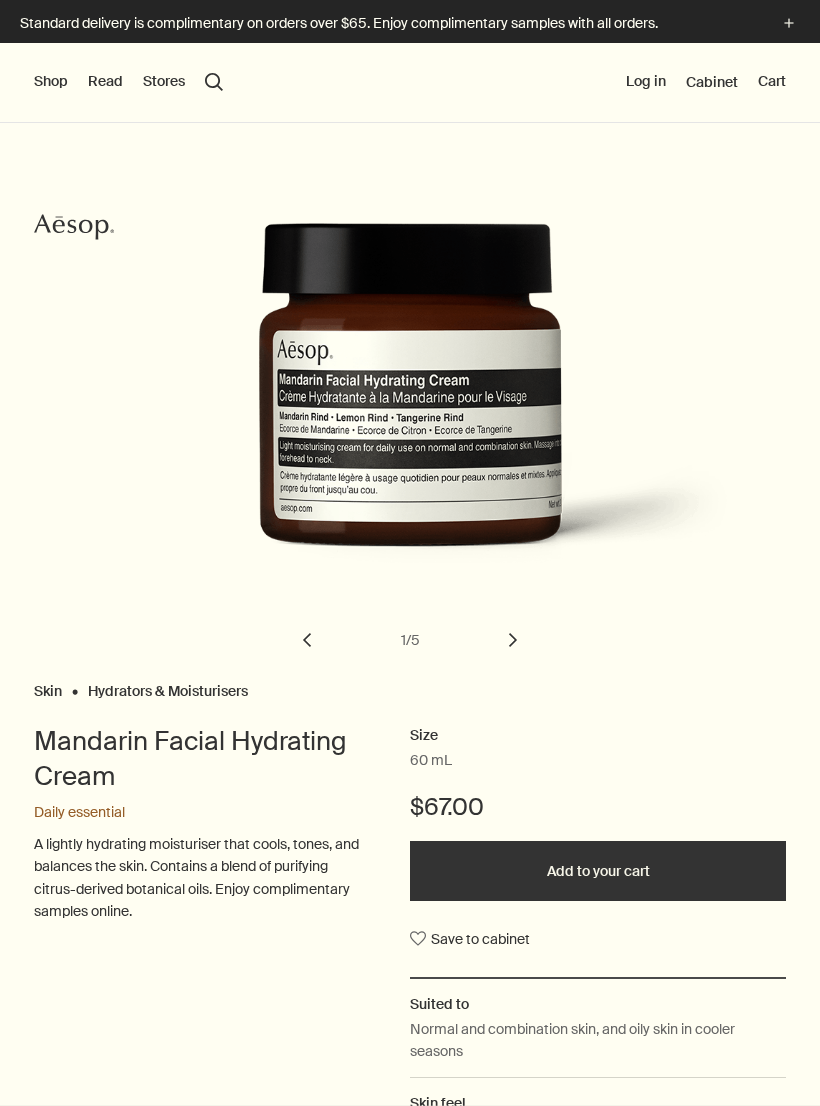 scroll, scrollTop: 0, scrollLeft: 0, axis: both 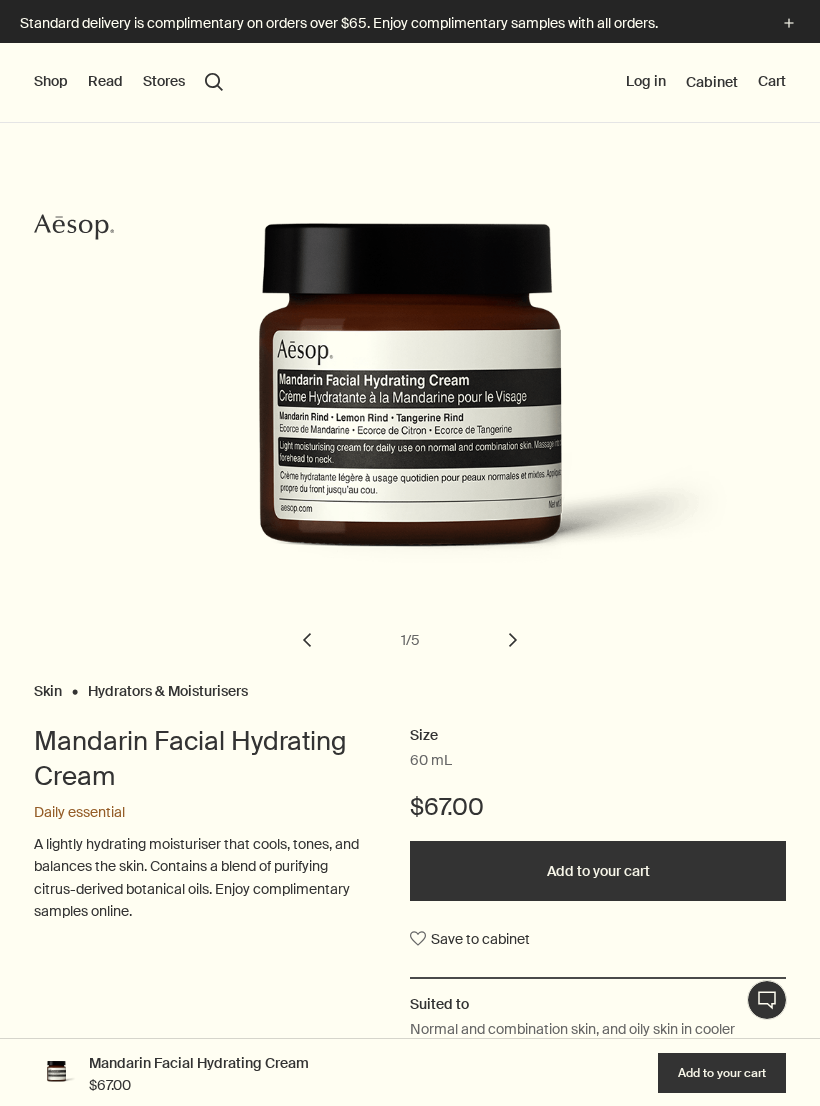click on "Add to your cart" at bounding box center [598, 871] 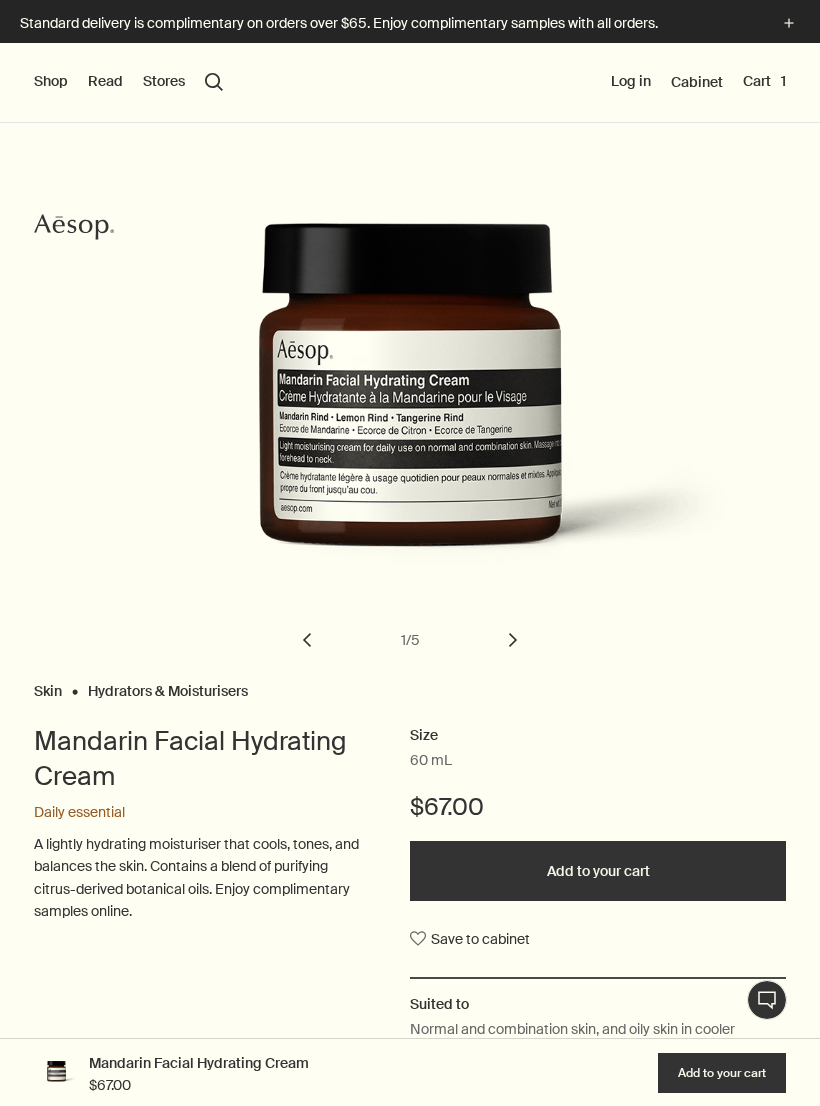 click on "Cart 1" at bounding box center [764, 82] 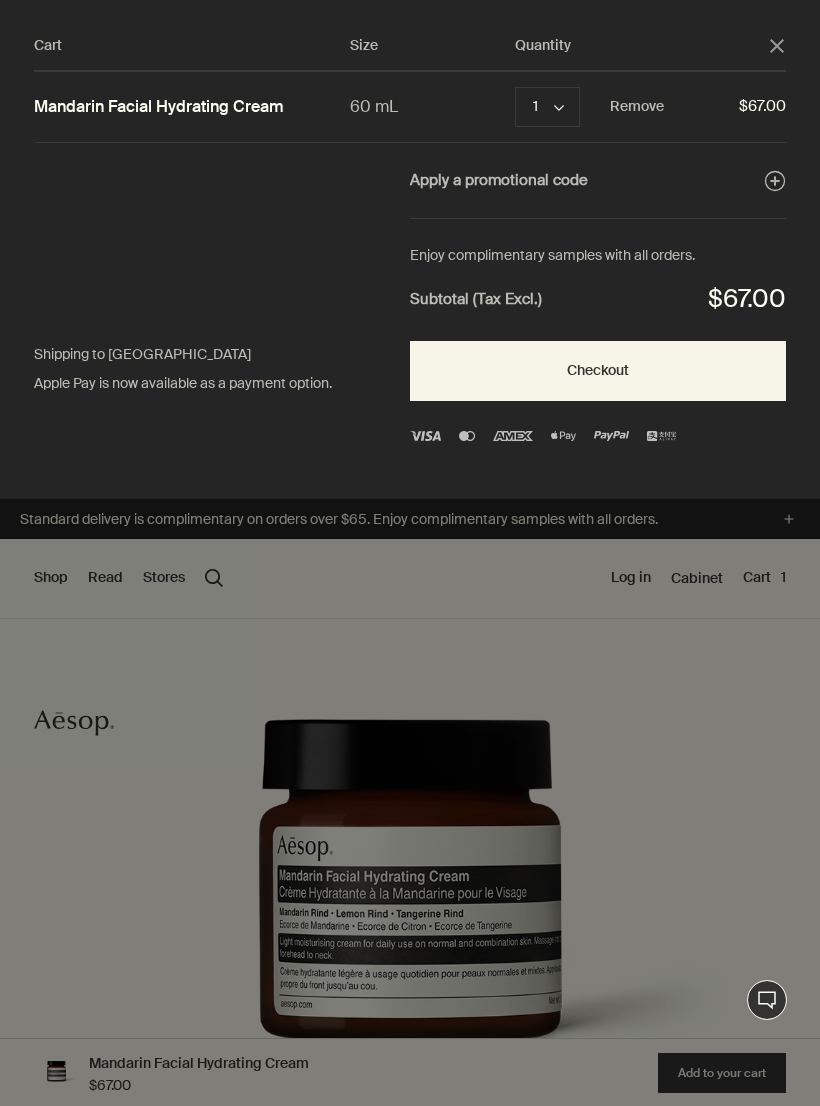 click on "Checkout" at bounding box center (598, 371) 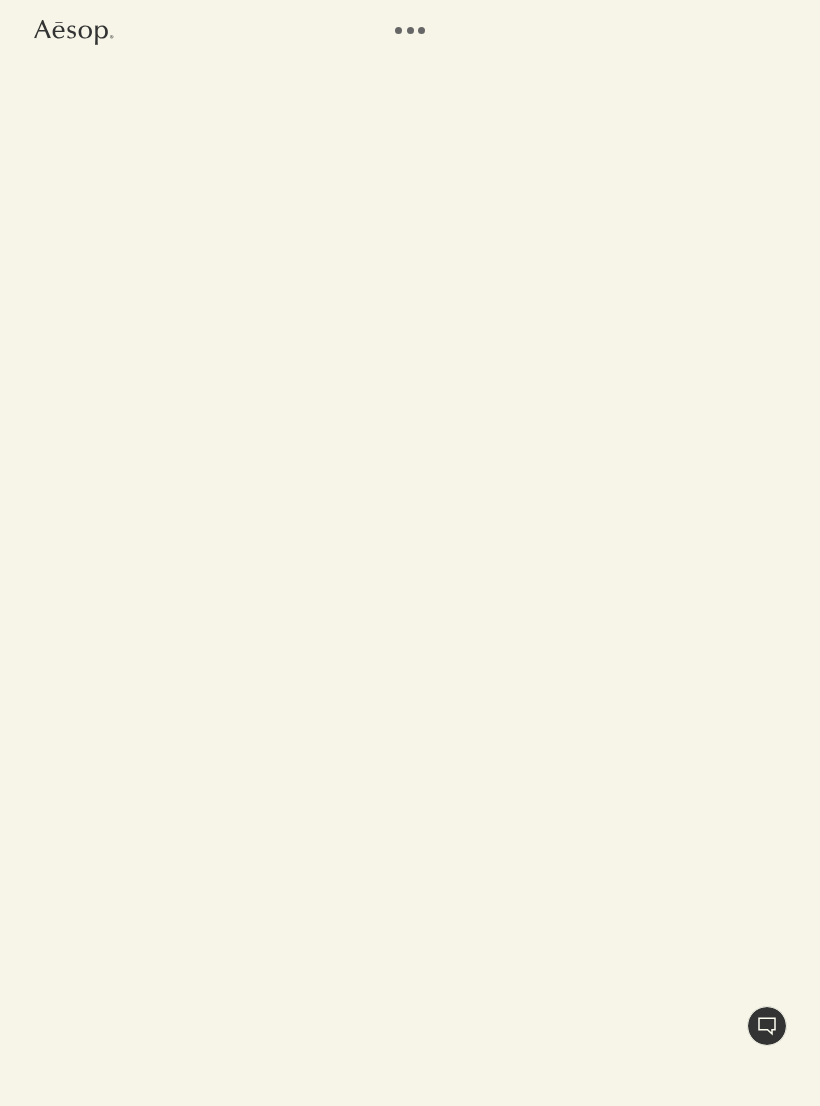 scroll, scrollTop: 0, scrollLeft: 0, axis: both 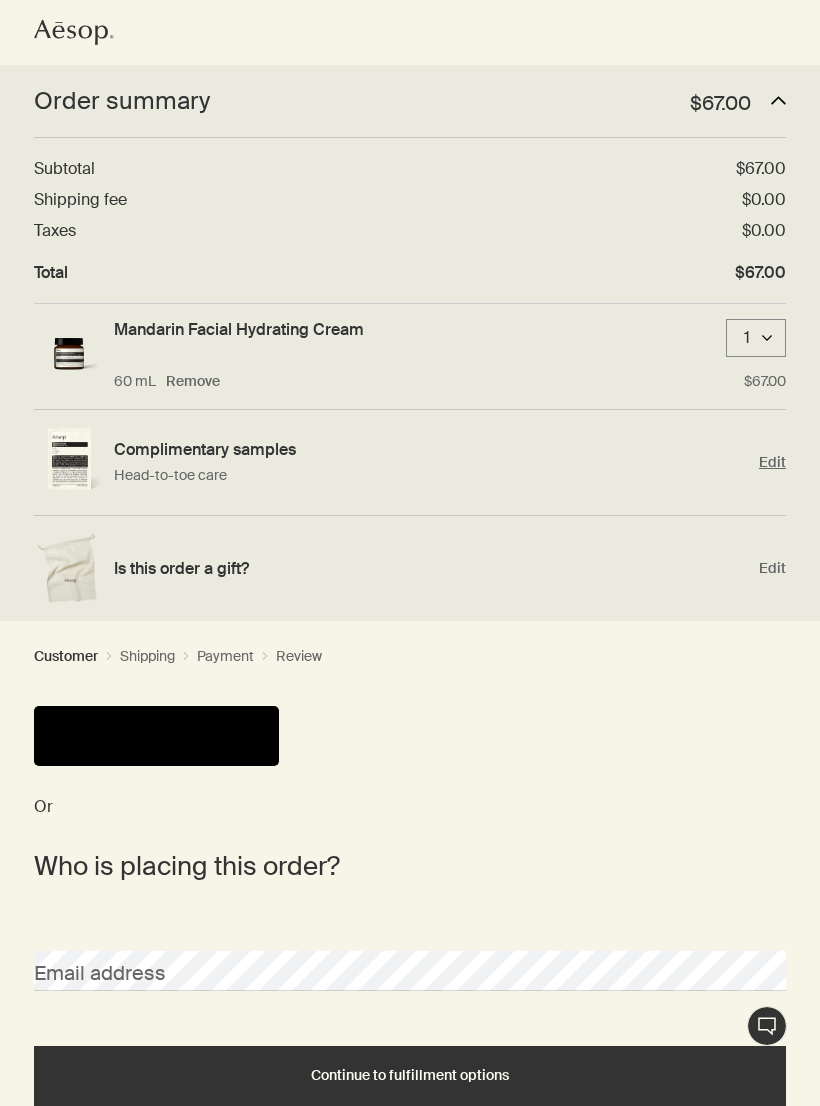 click on "Edit" at bounding box center [772, 462] 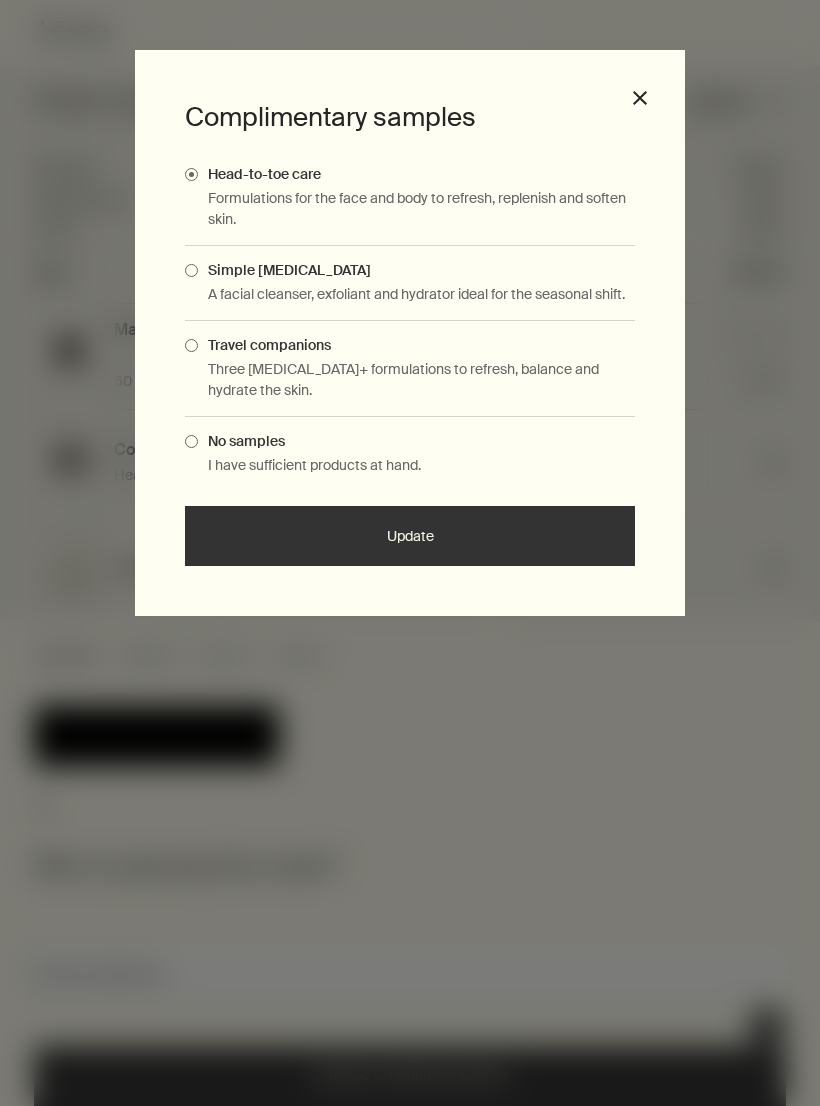 click on "close" at bounding box center [640, 98] 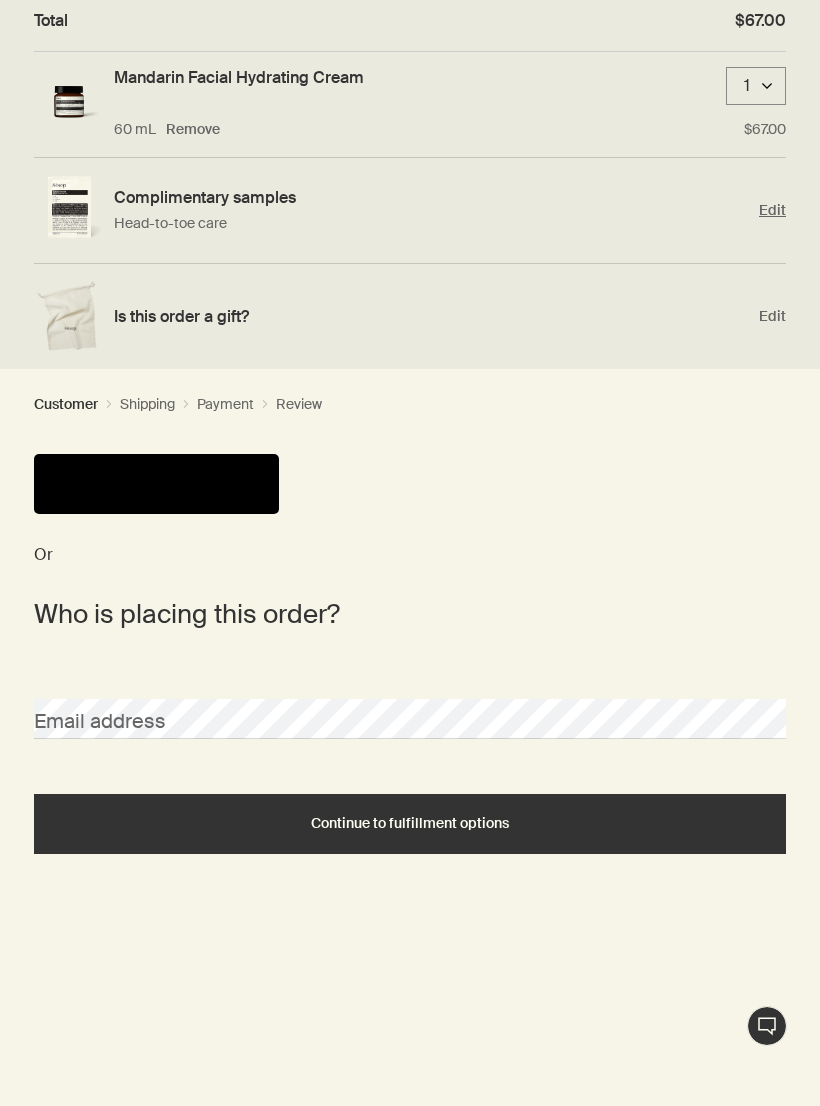scroll, scrollTop: 251, scrollLeft: 0, axis: vertical 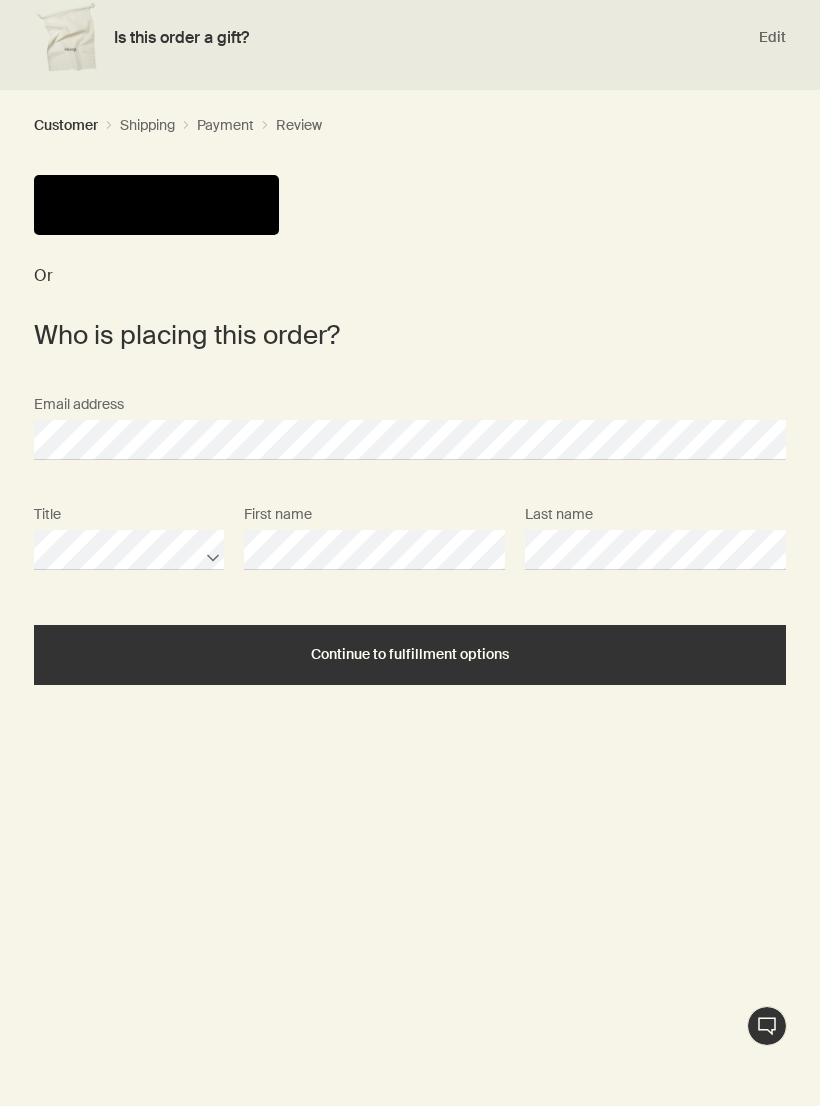 click on "Continue to fulfillment options" at bounding box center (410, 654) 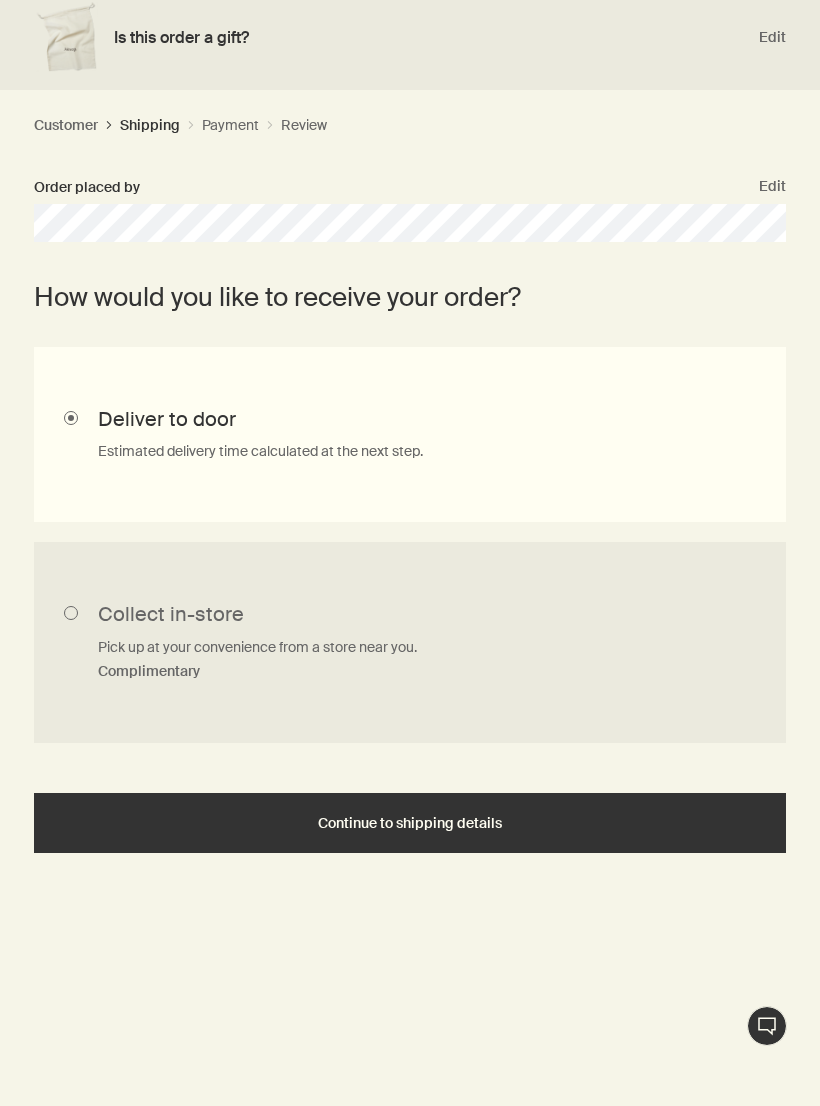 click on "Continue to shipping details" at bounding box center (410, 823) 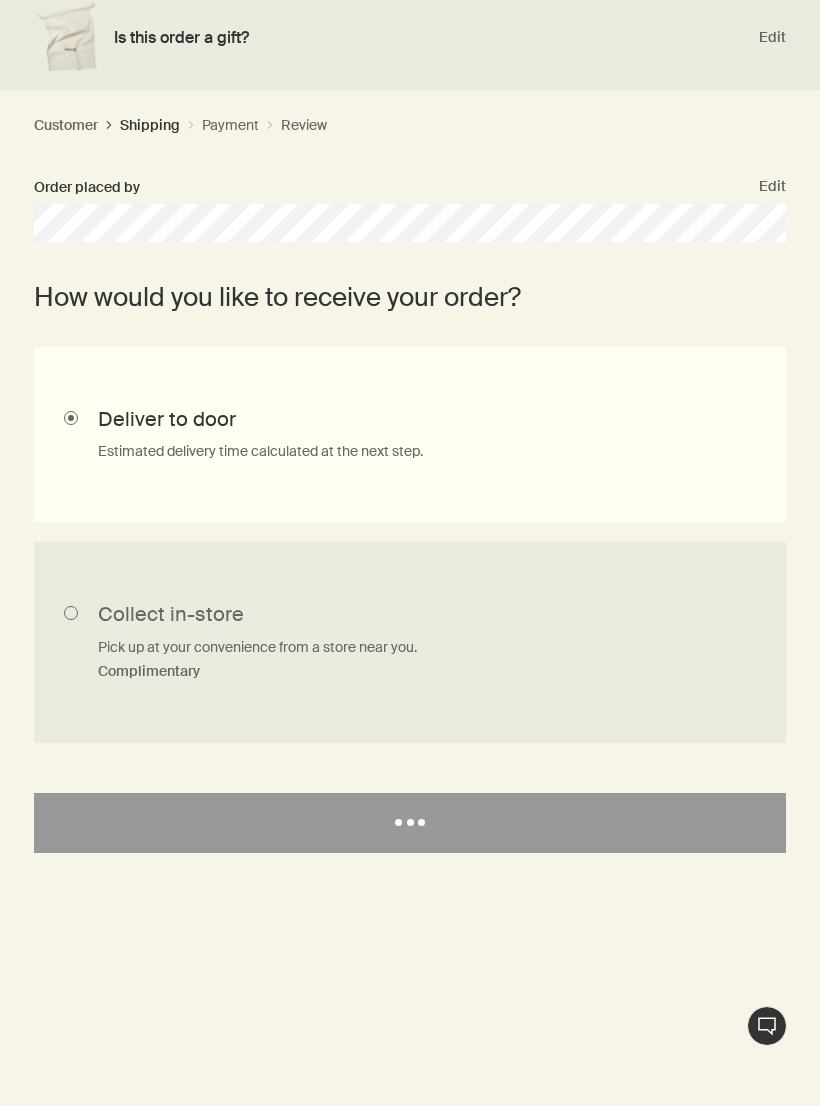 select on "CA" 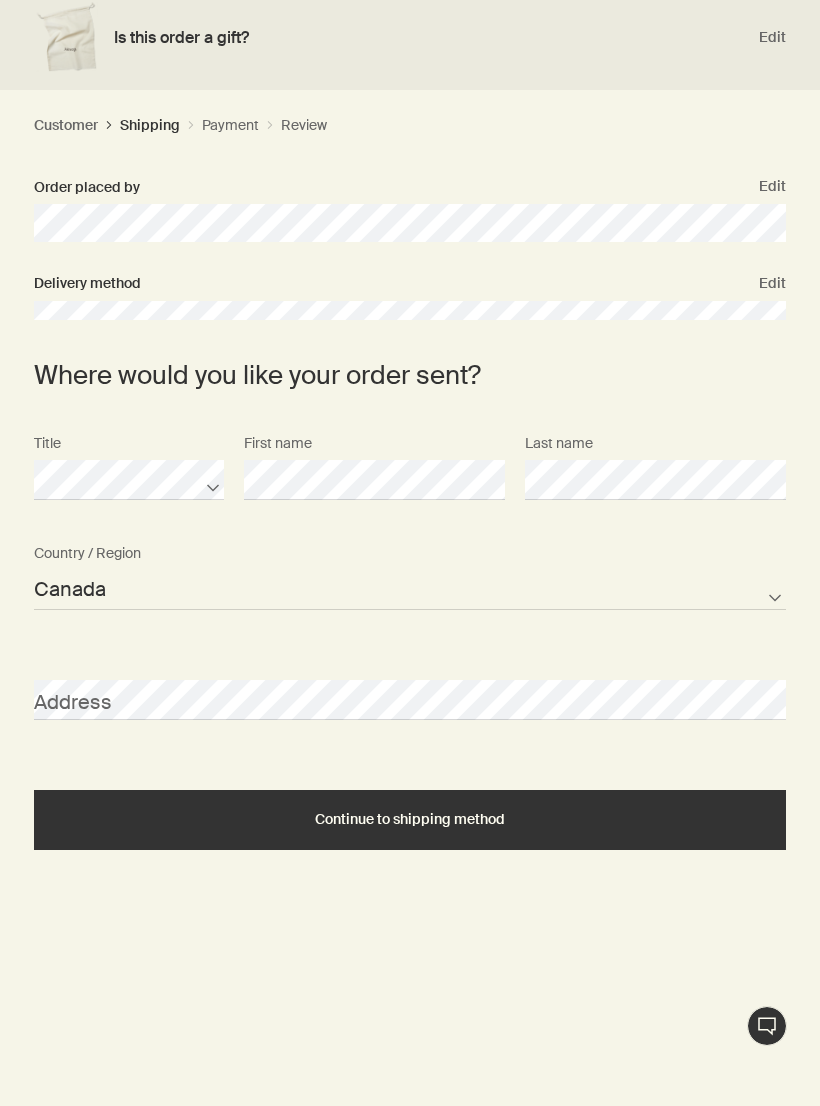 scroll, scrollTop: 0, scrollLeft: 0, axis: both 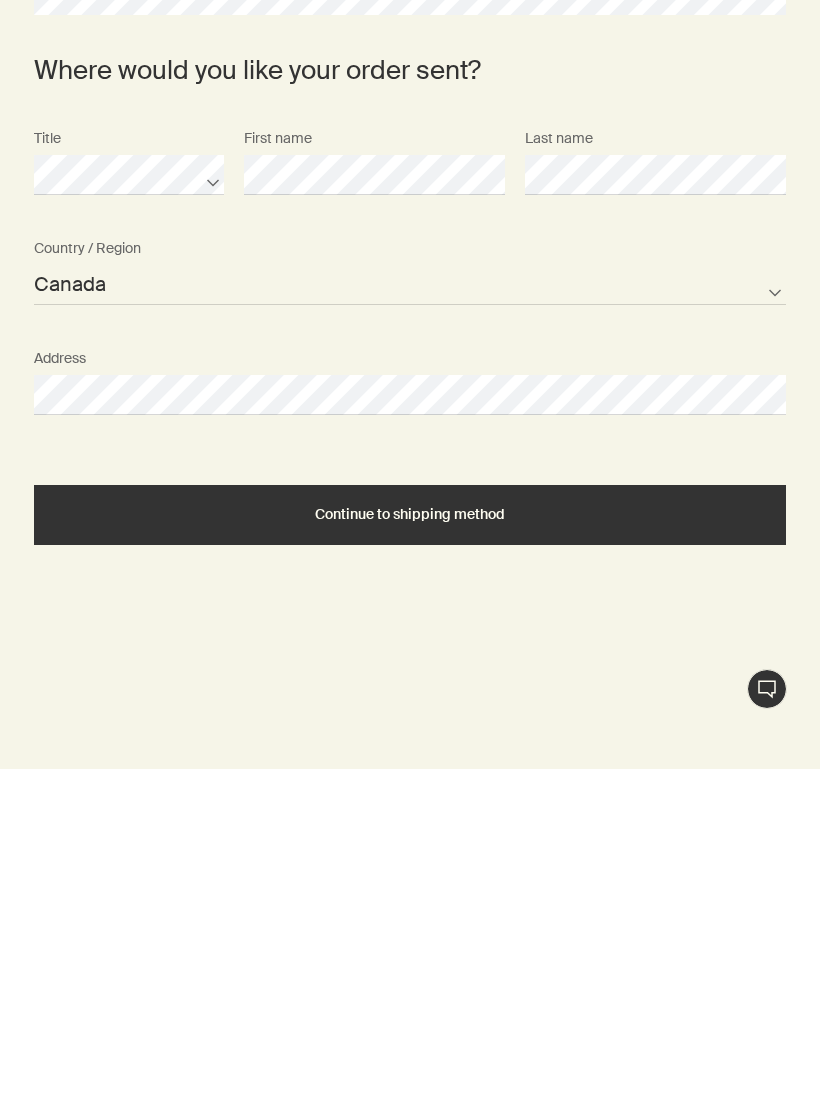select on "CA" 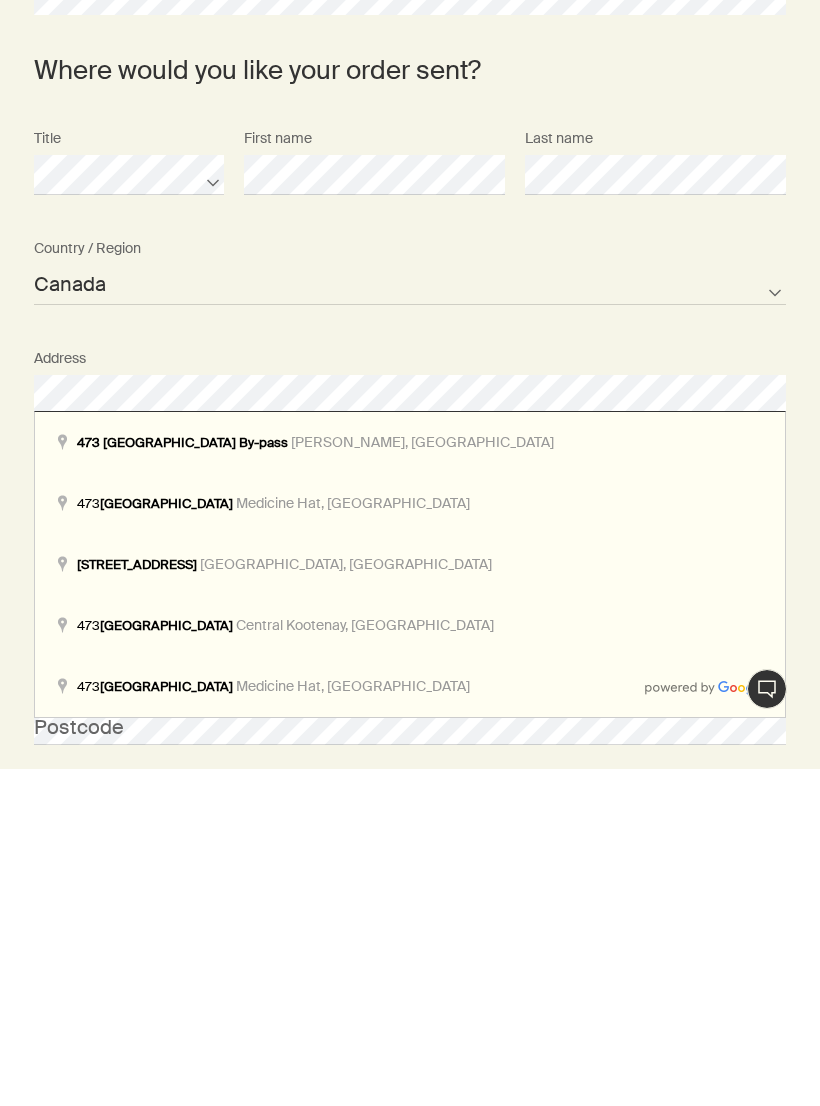click on "Where would you like your order sent? Title First name Last name Canada Not listed Country / Region Address Apartment/Unit # Company City Province Postcode AFG ALB DZA ASM AND AGO AIA ATA ATG ARG ARM ABW AUS AUT AZE BHS BHR BGD BRB BLR BEL BLZ BEN BMU BTN BOL BIH BWA BRA IOT VGB BRN BGR BFA BDI KHM CMR CAN CPV CYM CAF TCD CHL CHN CXR CCK COL COM COK CRI HRV CUB CUW CYP CZE COD DNK DJI DMA DOM TLS ECU EGY SLV GNQ ERI EST ETH FLK FRO FJI FIN FRA PYF GAB GMB GEO DEU GHA GIB GRC GRL GRD GUM GTM GGY GIN GNB GUY HTI HND HKG HUN ISL IND IDN IRN IRQ IRL IMN ISR ITA CIV JAM JPN JEY JOR KAZ KEN KIR XKX KWT KGZ LAO LVA LBN LSO LBR LBY LIE LTU LUX MAC MKD MDG MWI MYS MDV MLI MLT MHL MRT MUS MYT MEX FSM MDA MCO MNG MNE MSR MAR MOZ MMR NAM NRU NPL NLD ANT NCL NZL NIC NER NGA NIU PRK MNP NOR OMN PAK PLW PSE PAN PNG PRY PER PHL PCN POL PRT PRI QAT COG REU ROU RUS RWA BLM SHN KNA LCA MAF SPM VCT WSM SMR STP SAU SEN SRB SYC SLE SGP SXM SVK SVN SLB SOM KOR ZAF SSD ESP LKA SDN SUR SJM SWZ SWE CHE SYR TWN TJK TZA THA TGO TKL TON" at bounding box center (410, 920) 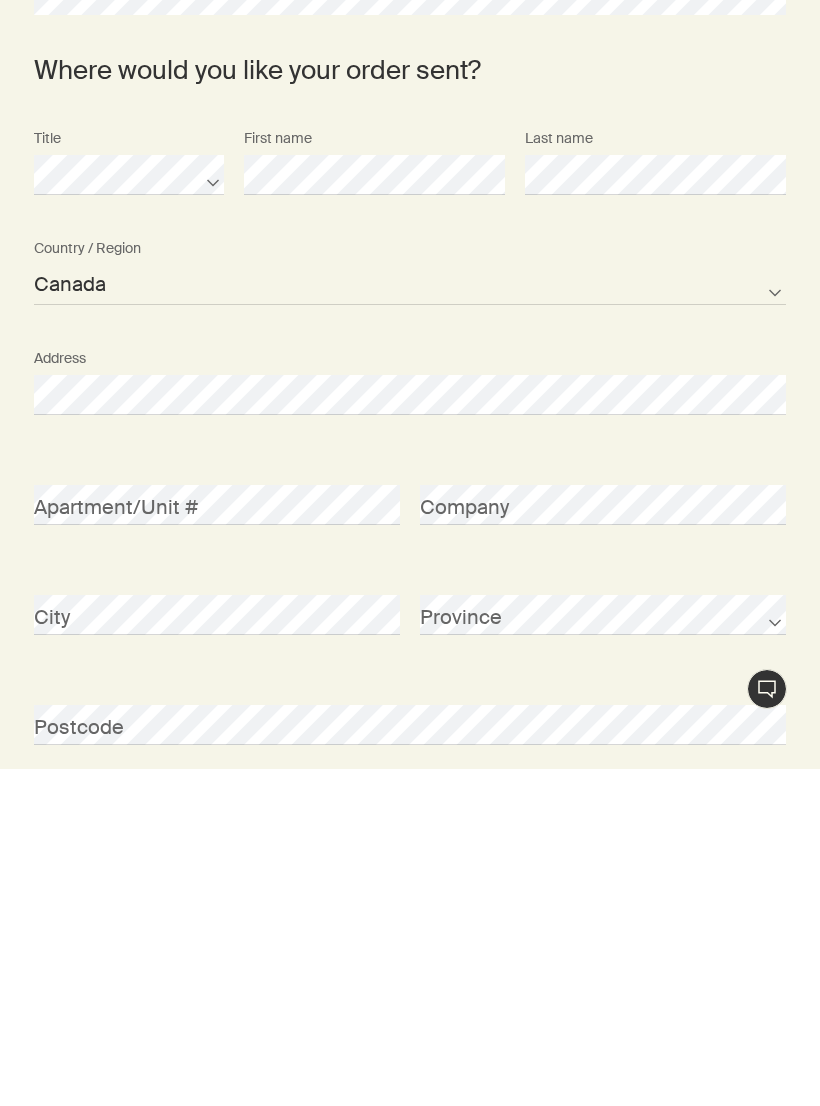 scroll, scrollTop: 827, scrollLeft: 0, axis: vertical 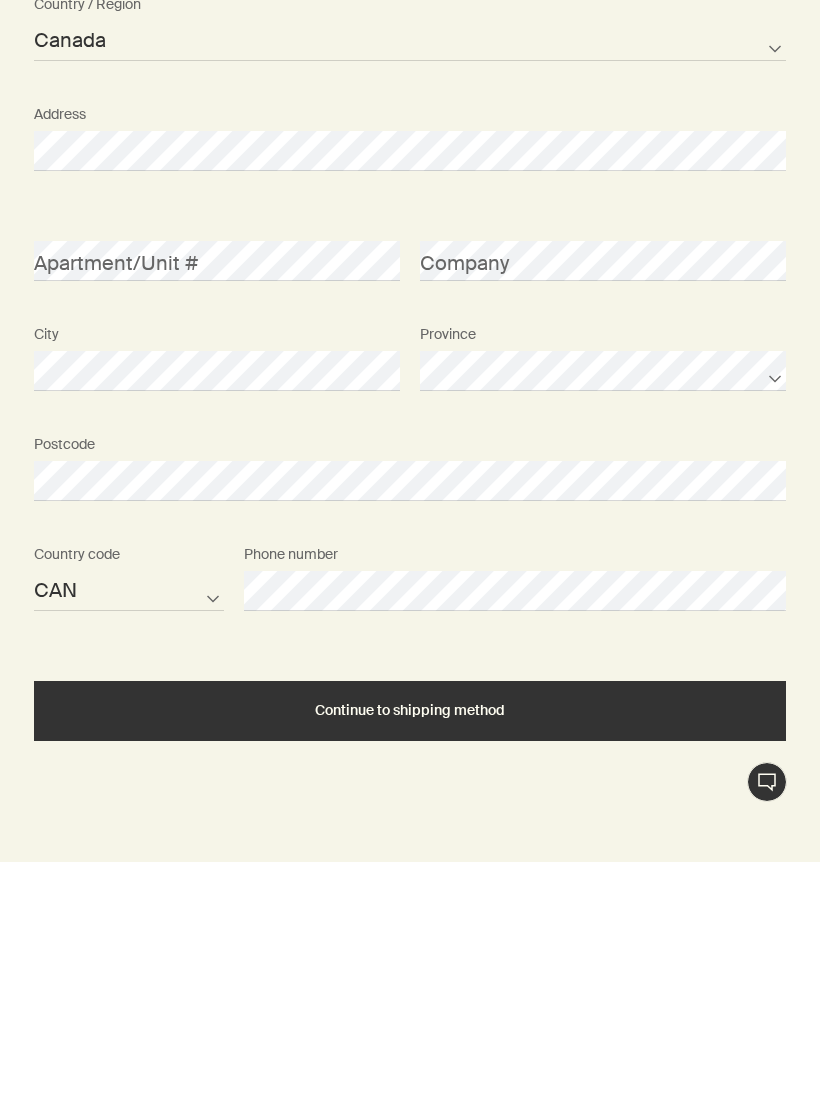 click on "Continue to shipping method" at bounding box center [410, 954] 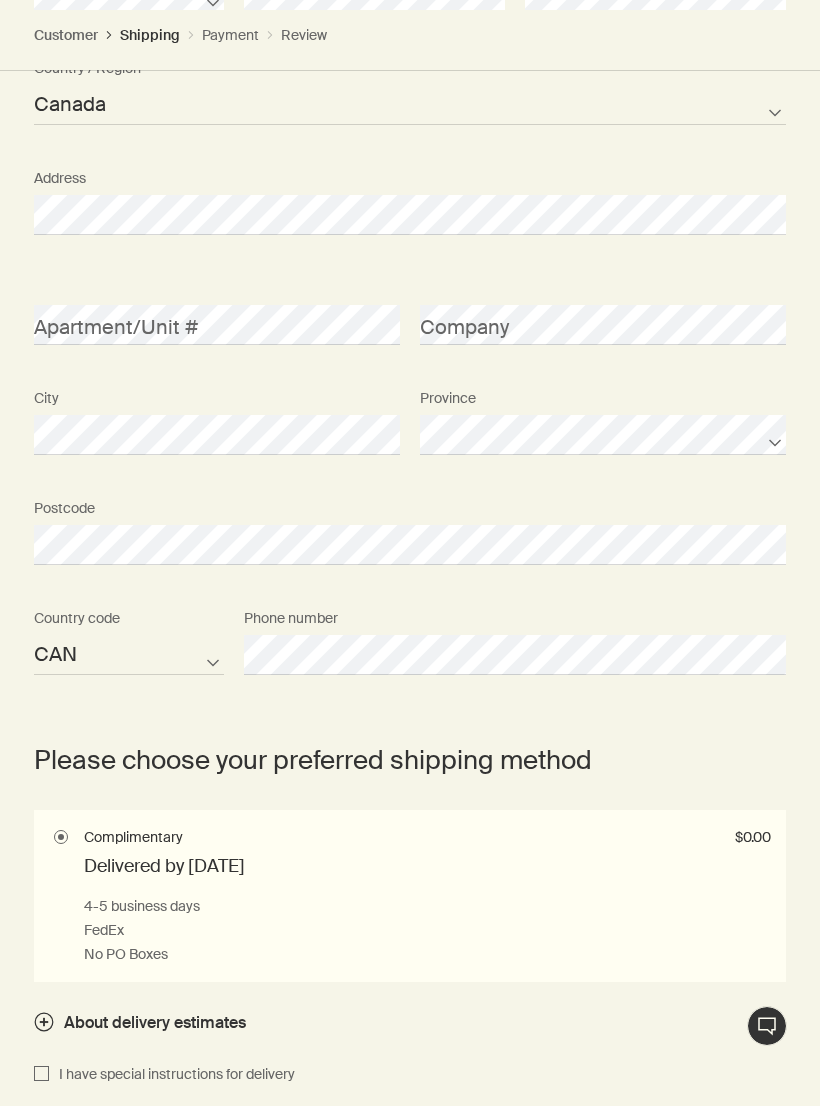 scroll, scrollTop: 1005, scrollLeft: 0, axis: vertical 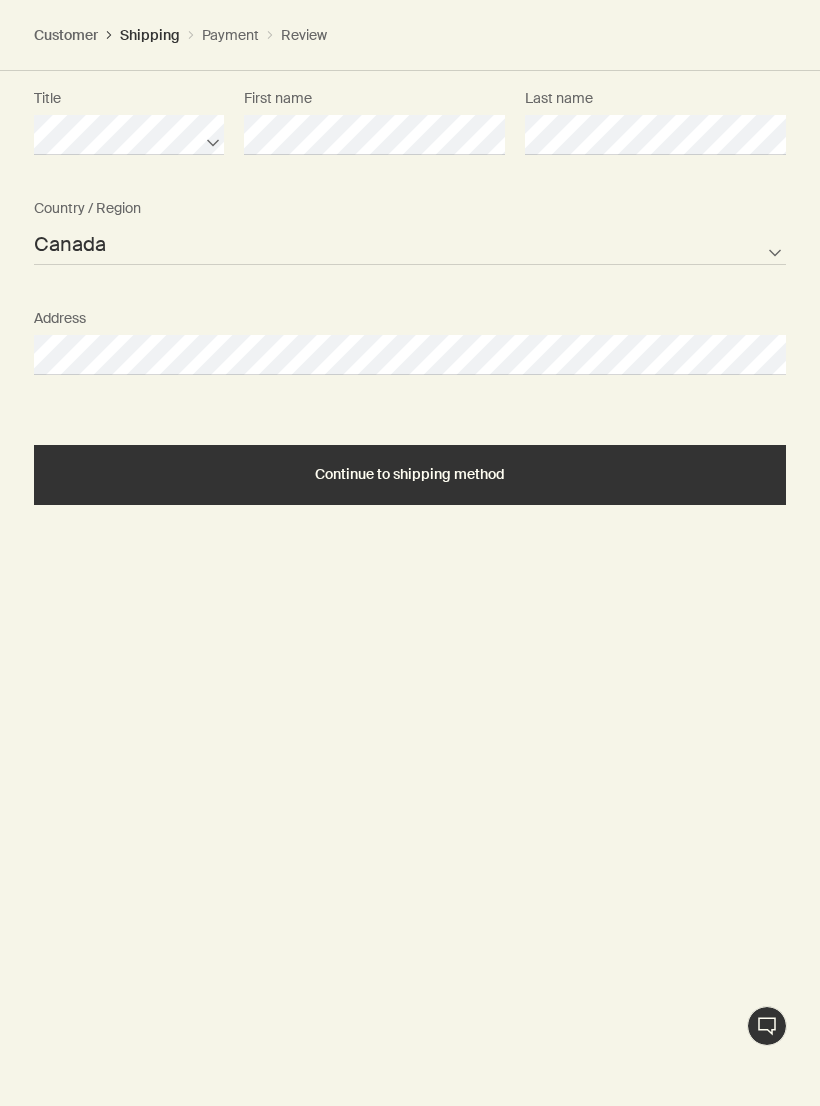 select on "CA" 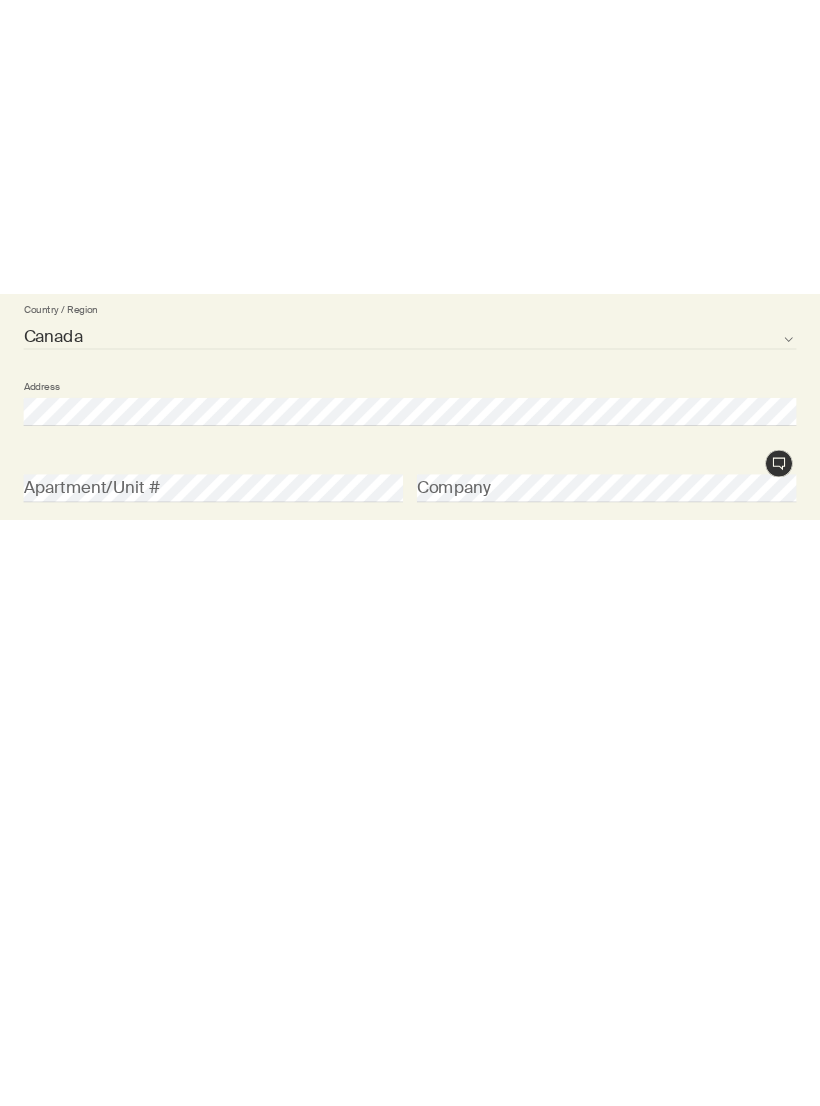 scroll, scrollTop: 893, scrollLeft: 0, axis: vertical 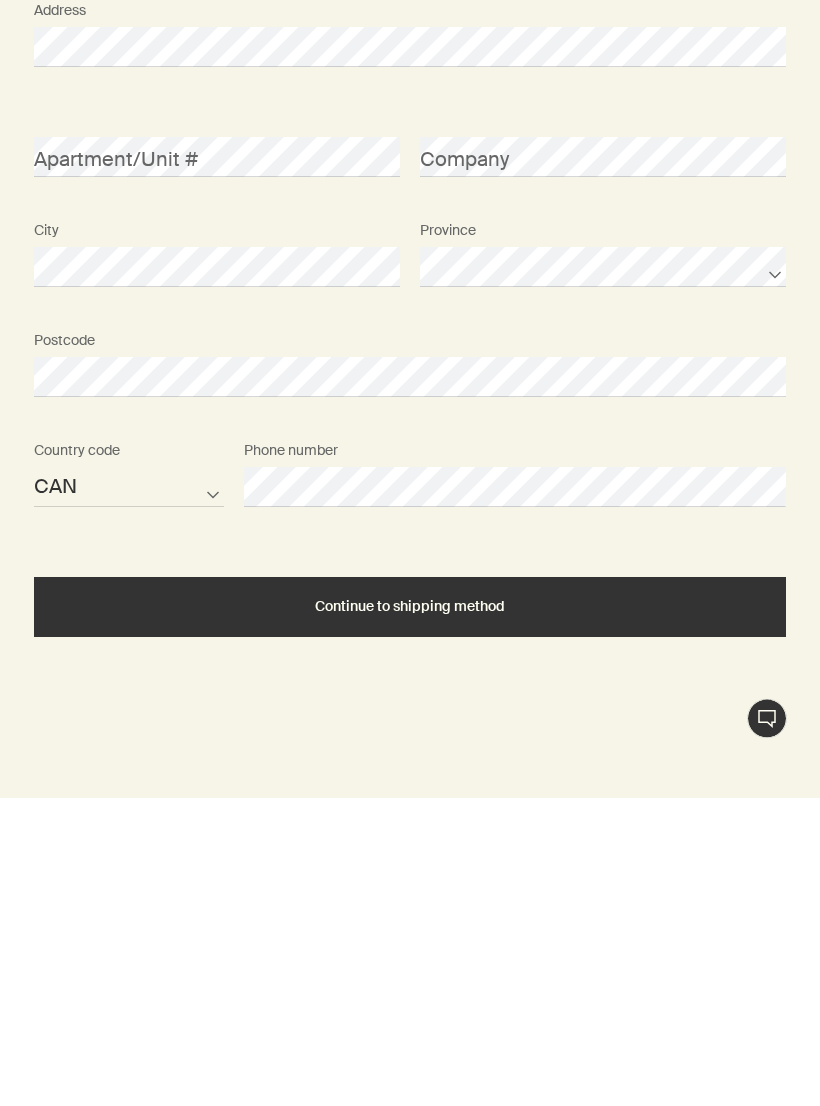 click on "Continue to shipping method" at bounding box center [410, 914] 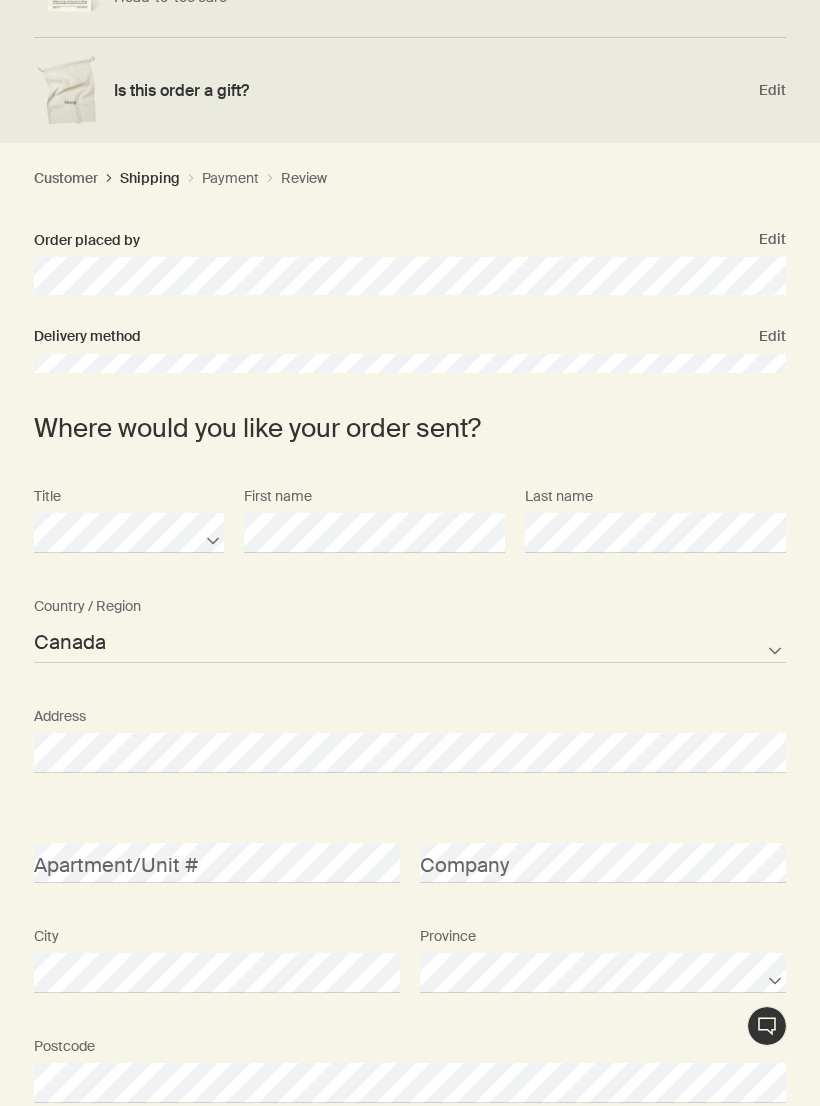 scroll, scrollTop: 480, scrollLeft: 0, axis: vertical 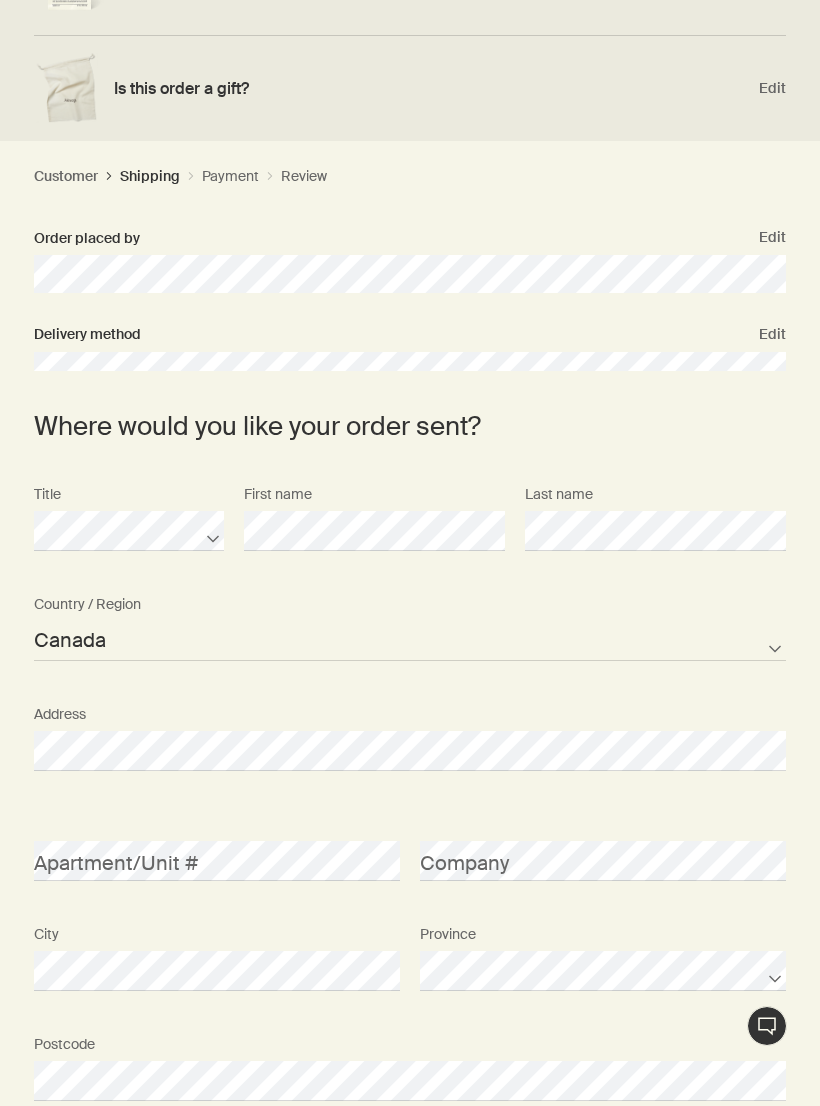 click on "Edit" at bounding box center [772, 335] 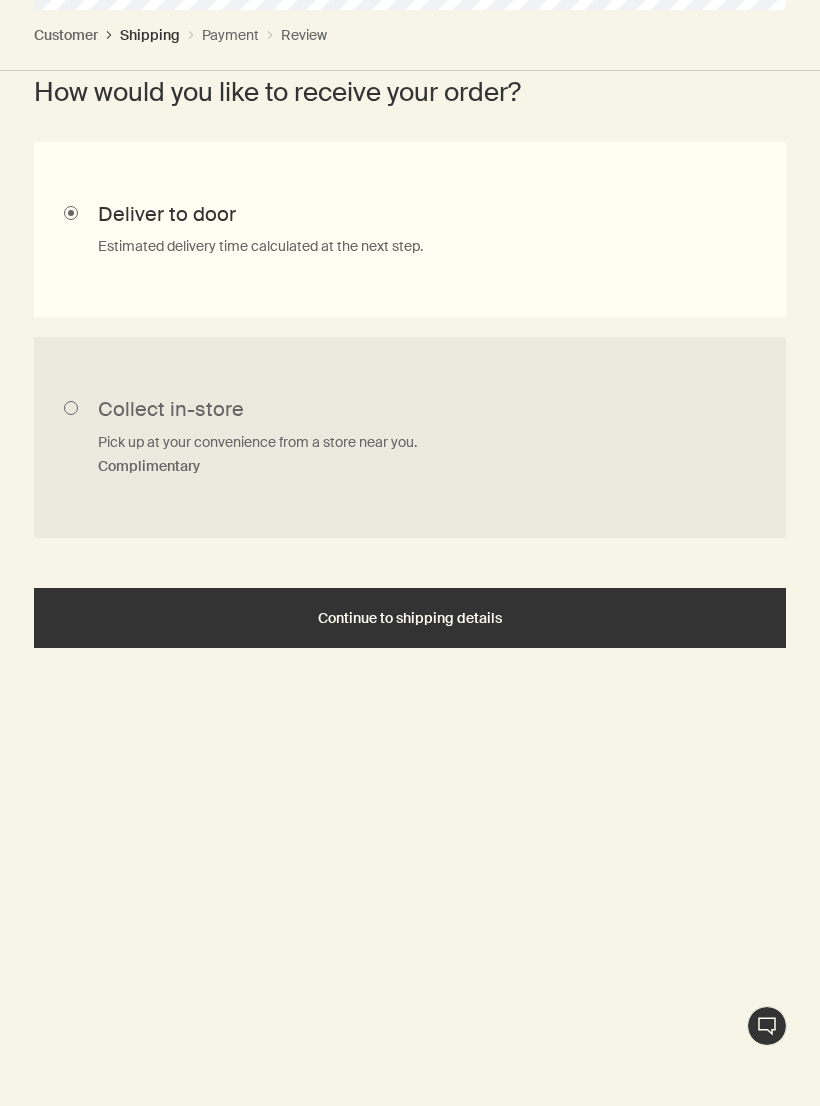 scroll, scrollTop: 725, scrollLeft: 0, axis: vertical 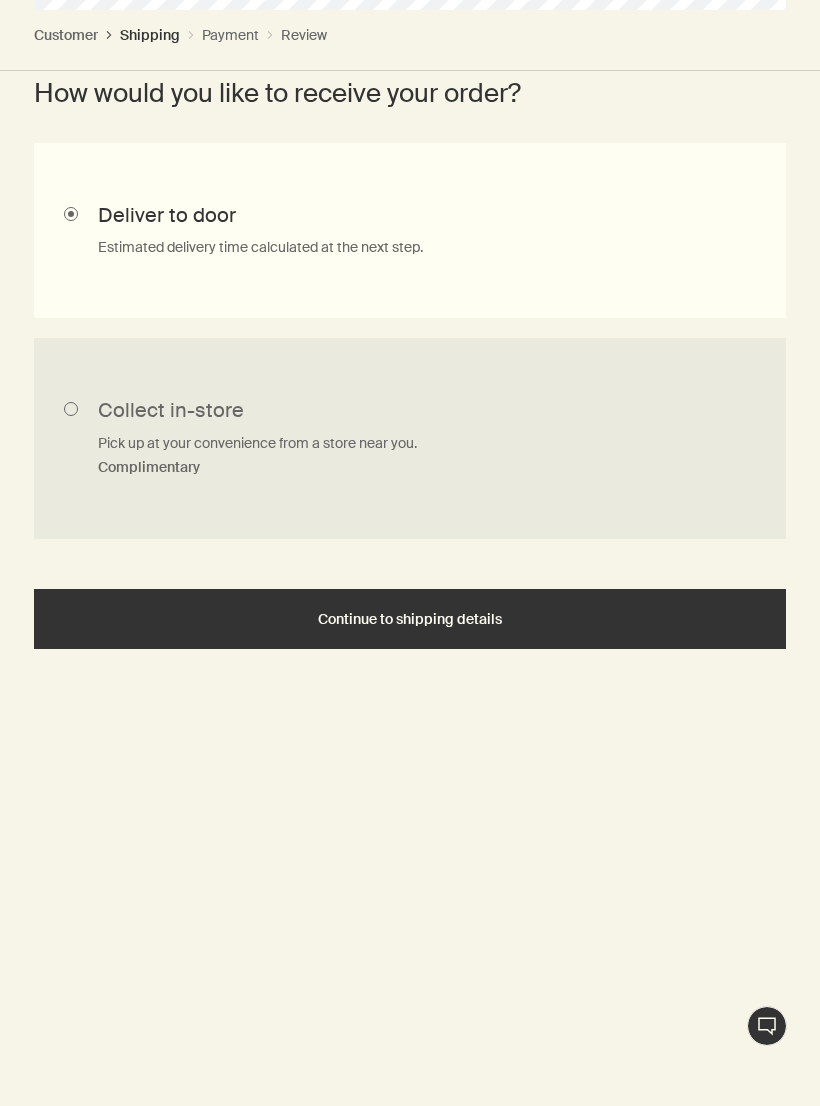 click on "Continue to shipping details" at bounding box center (410, 619) 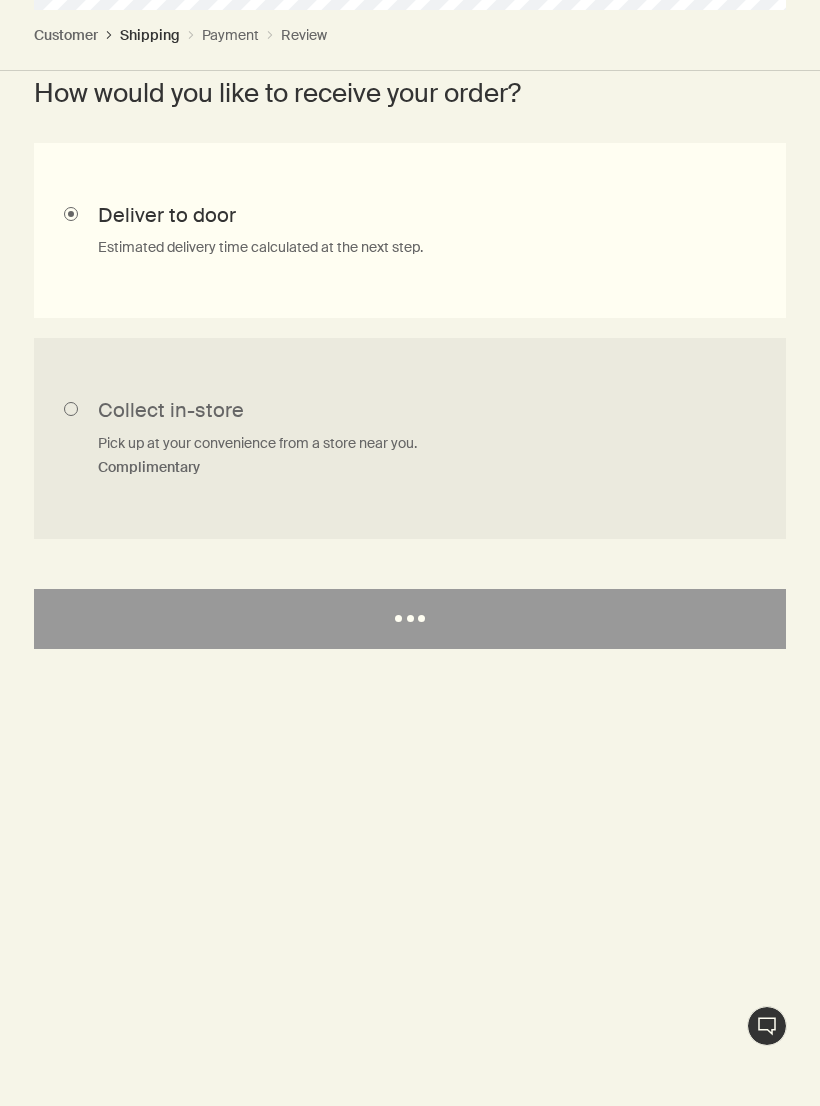 select on "CA" 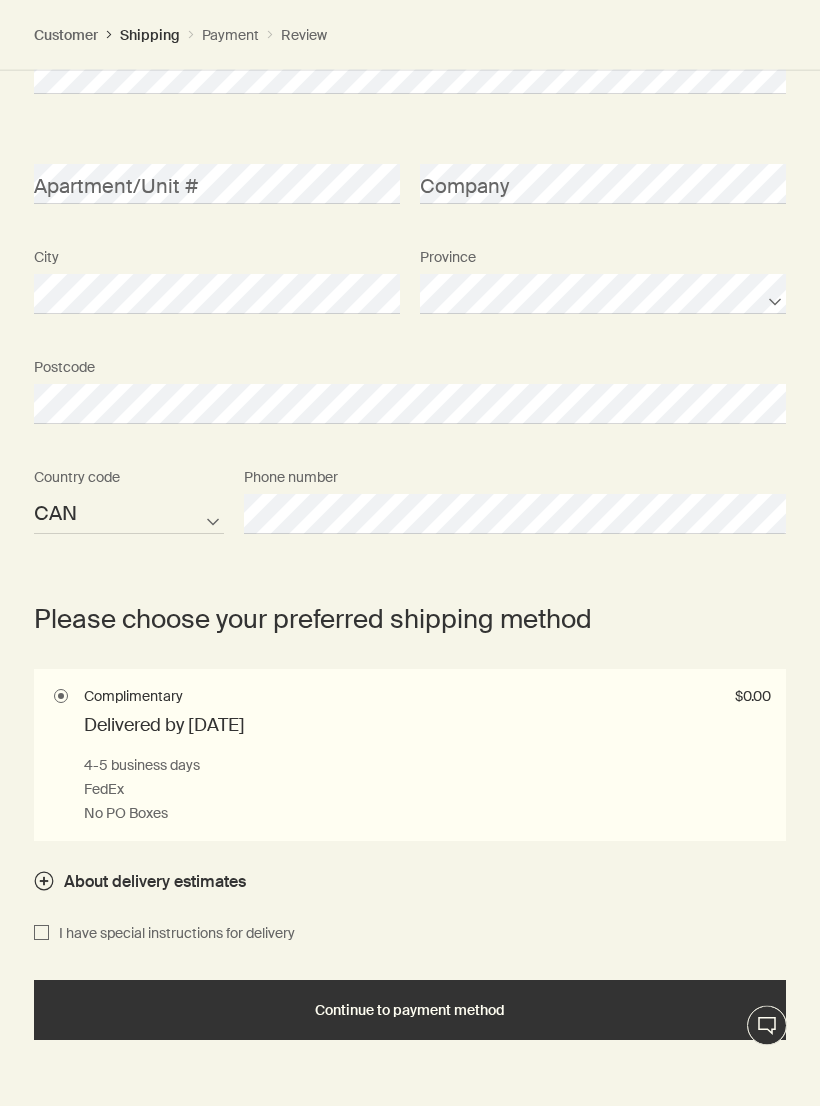 scroll, scrollTop: 1149, scrollLeft: 0, axis: vertical 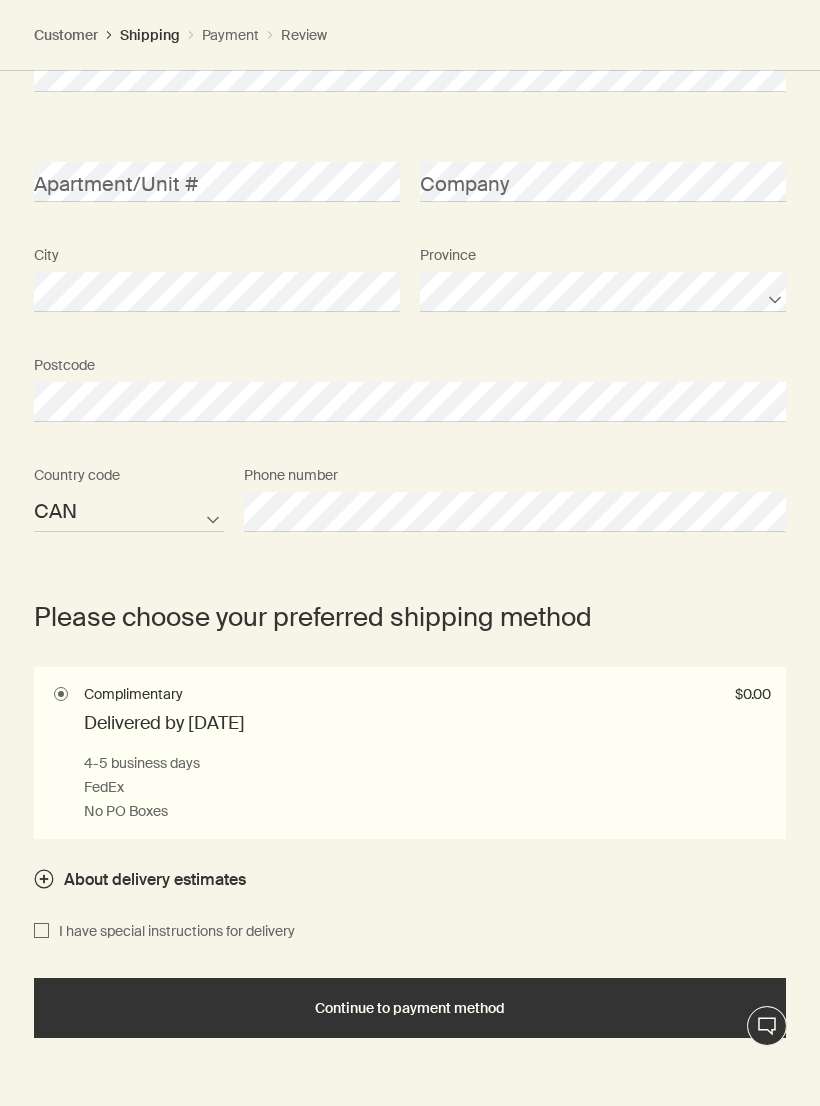 click on "Continue to payment method" at bounding box center [410, 1008] 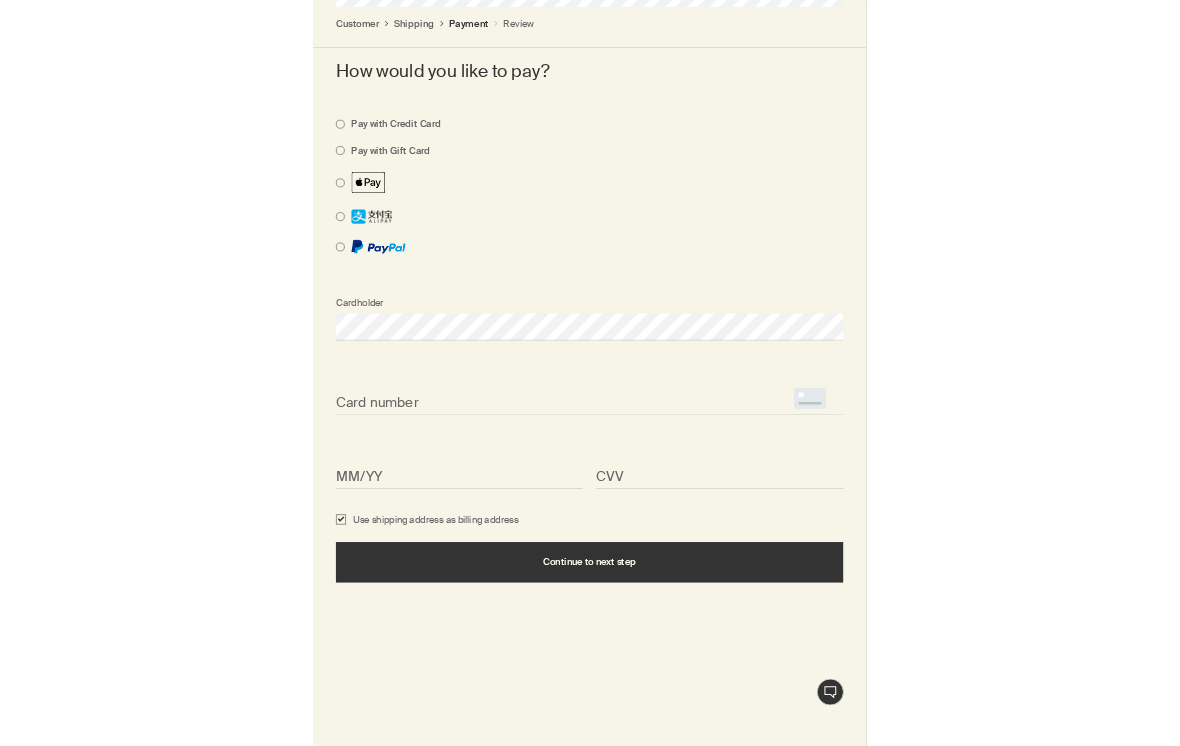 scroll, scrollTop: 949, scrollLeft: 0, axis: vertical 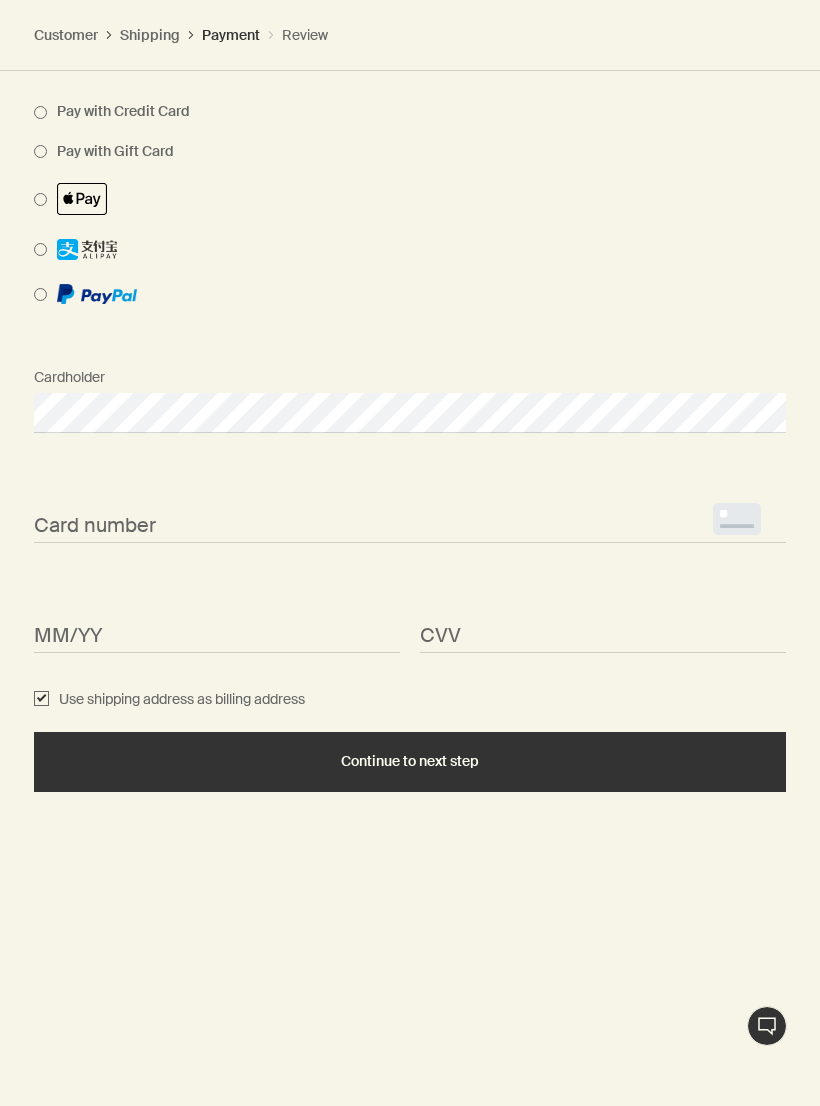 click on "<p>Your browser does not support iframes.</p>" at bounding box center (410, 523) 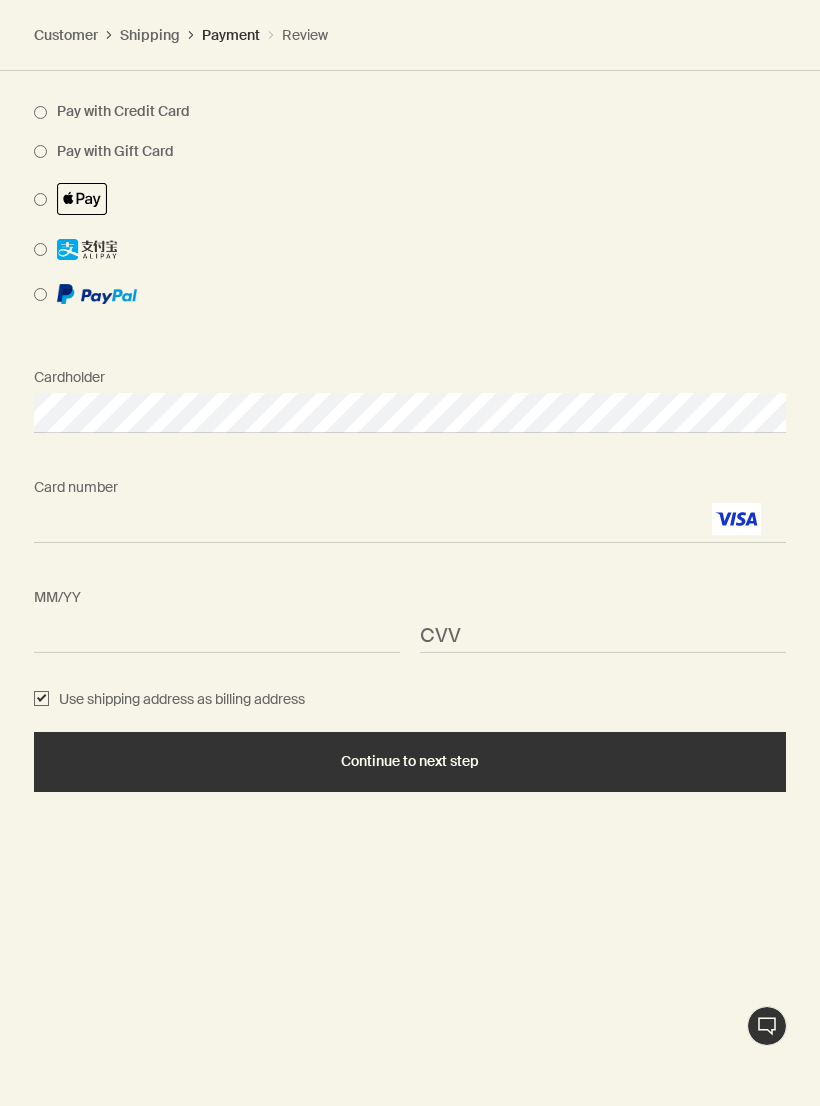 click on "<p>Your browser does not support iframes.</p>" at bounding box center (603, 633) 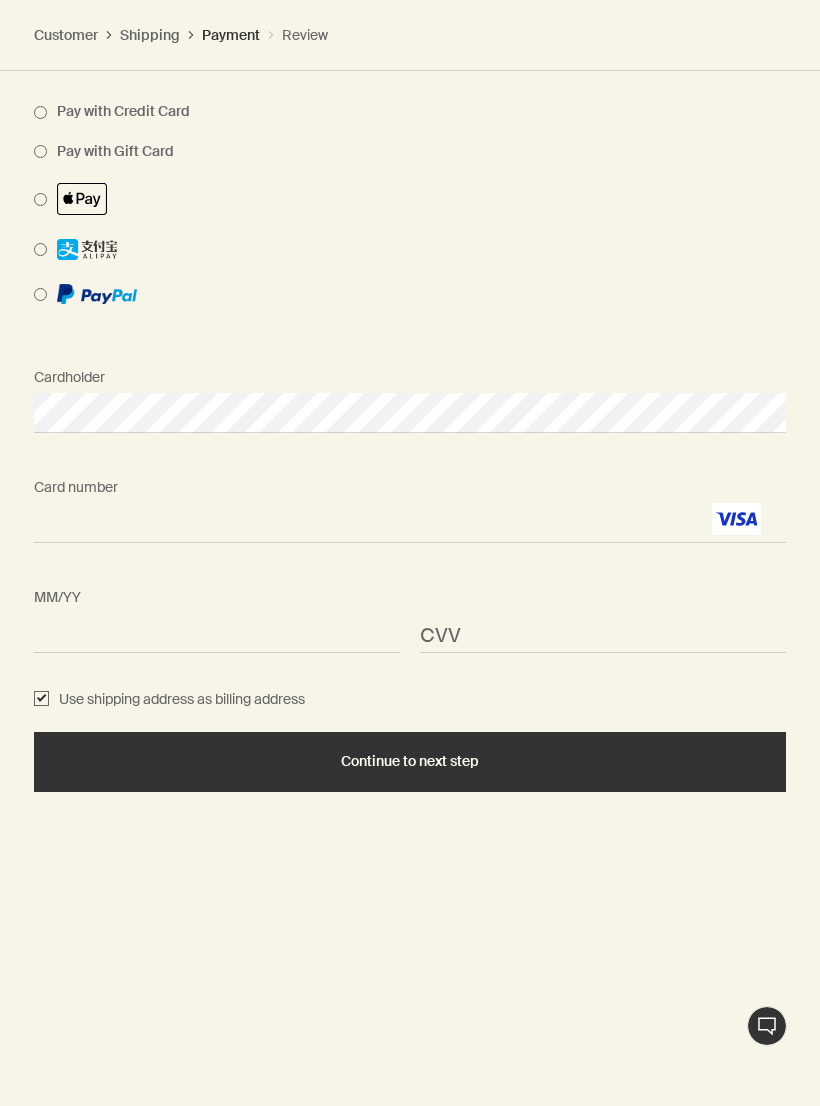 click on "CVV <p>Your browser does not support iframes.</p>" at bounding box center [603, 615] 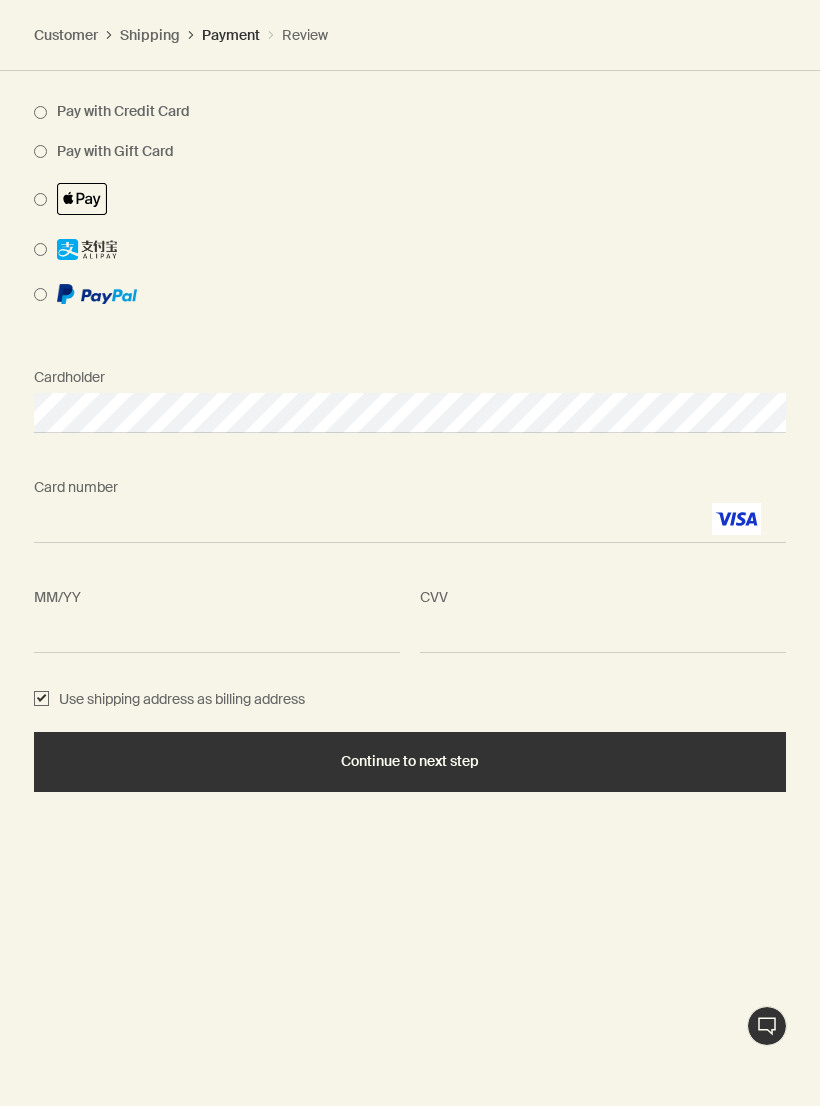 click on "Use shipping address as billing address" at bounding box center (41, 700) 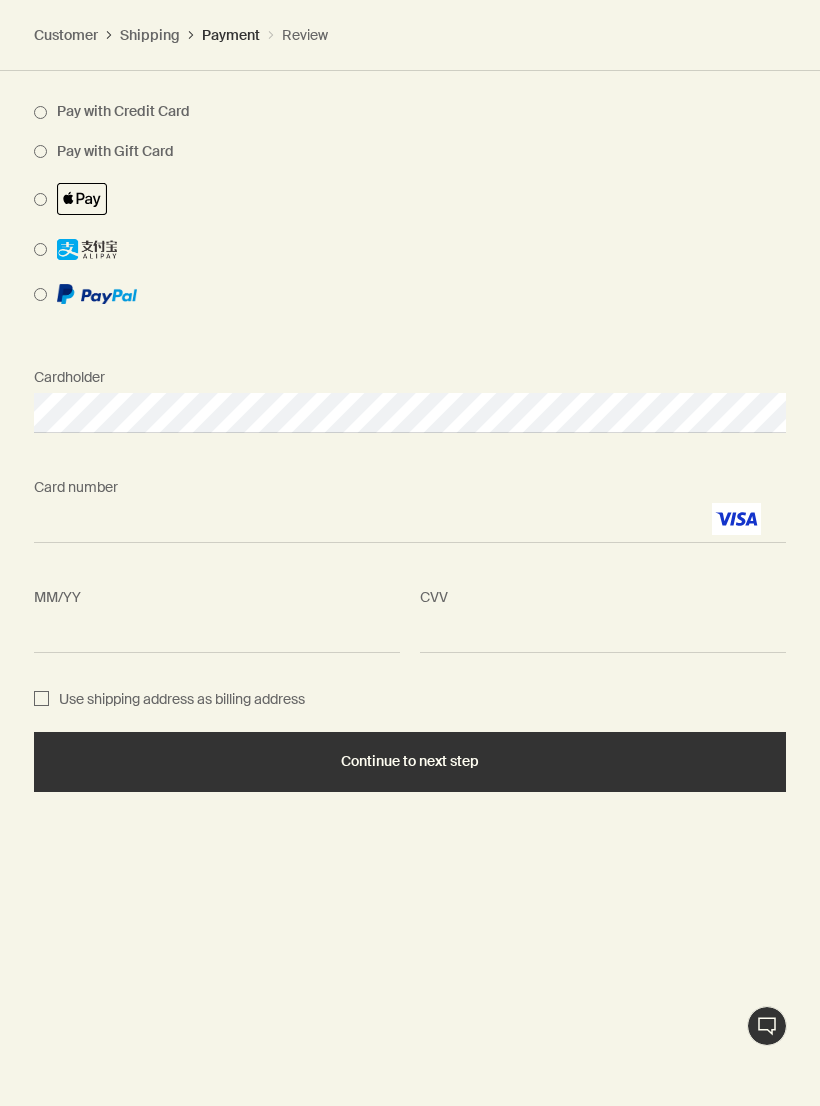 checkbox on "false" 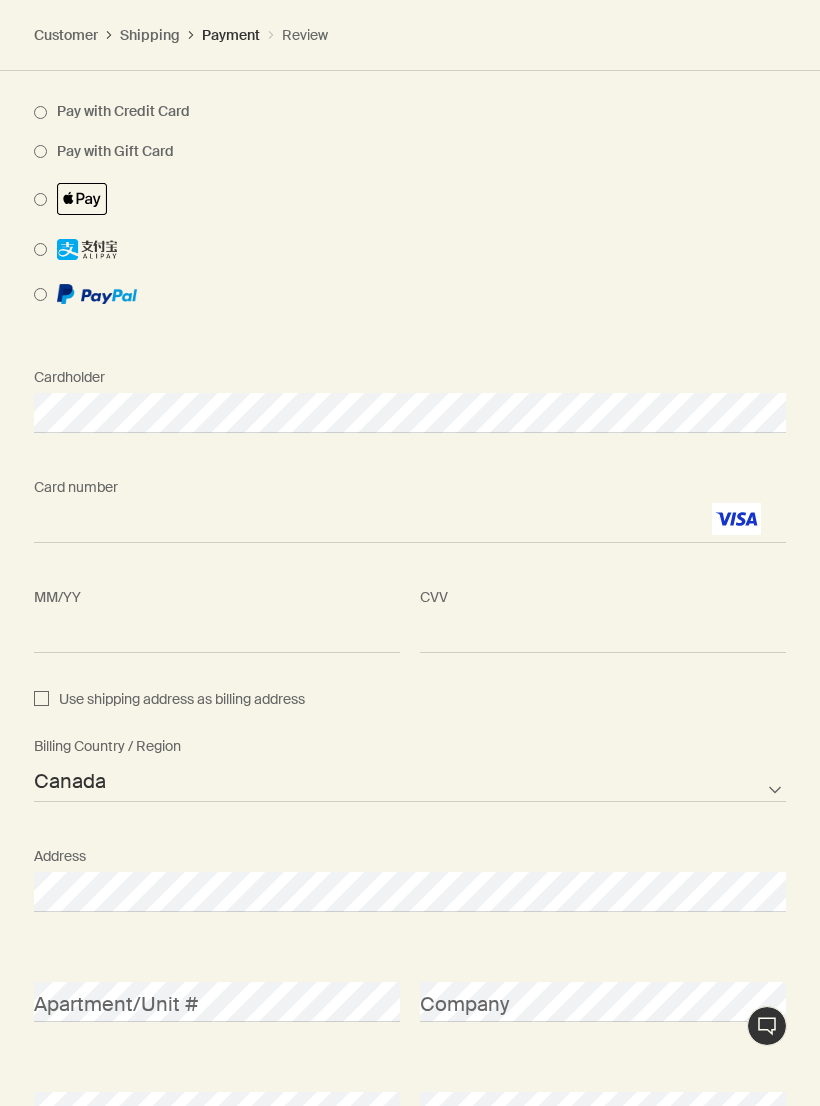 scroll, scrollTop: 1199, scrollLeft: 0, axis: vertical 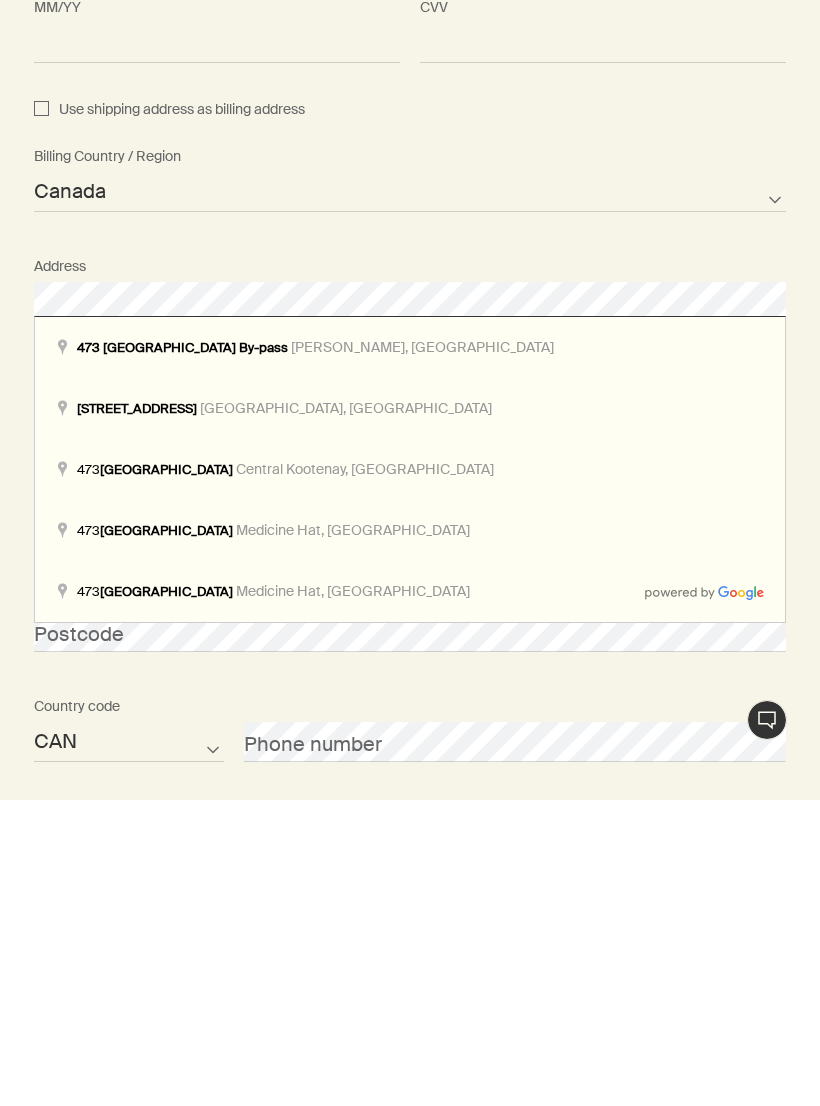 click on "Afghanistan Albania Algeria American Samoa Andorra Angola Anguilla Antarctica Antigua and Barbuda Argentina Armenia Aruba Australia Austria Azerbaijan Bahamas Bahrain Bangladesh Barbados Belarus Belgium Belize Benin Bermuda Bhutan Bolivia Bosnia and Herzegovina Botswana Brazil British Indian Ocean Territory British Virgin Islands Brunei Bulgaria Burkina Faso Burundi Cambodia Cameroon Canada Cape Verde Cayman Islands Central African Republic Chad Chile Chinese Mainland Christmas Island Cocos Islands Colombia Comoros Cook Islands Costa Rica Croatia Cuba Curacao Cyprus Czech Republic Democratic Republic of the Congo Denmark Djibouti Dominica Dominican Republic East Timor Ecuador Egypt El Salvador Equatorial Guinea Eritrea Estonia Ethiopia Falkland Islands Faroe Islands Fiji Finland France French Polynesia Gabon Gambia Georgia Germany Ghana Gibraltar Greece Greenland Grenada Guam Guatemala Guernsey Guinea Guinea-Bissau Guyana Haiti Honduras Hong Kong, SAR Hungary Iceland India Indonesia Iran Iraq Ireland Israel" at bounding box center [410, 498] 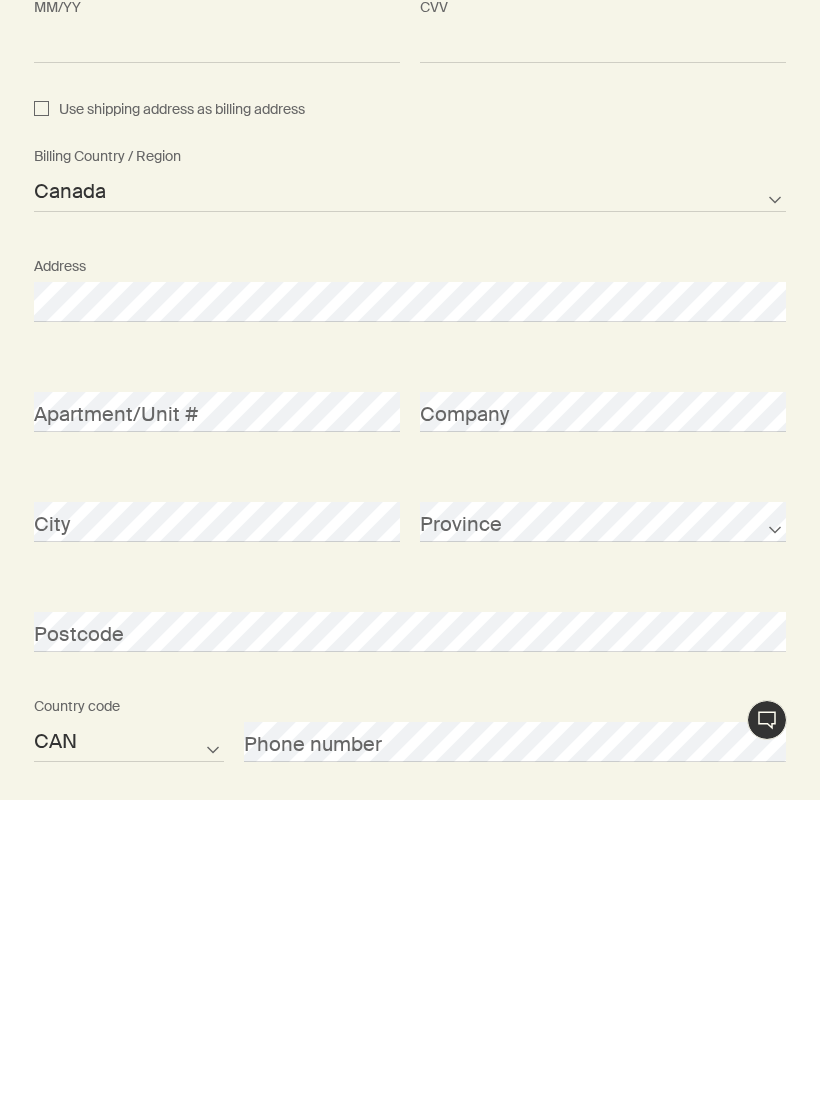 scroll, scrollTop: 1368, scrollLeft: 0, axis: vertical 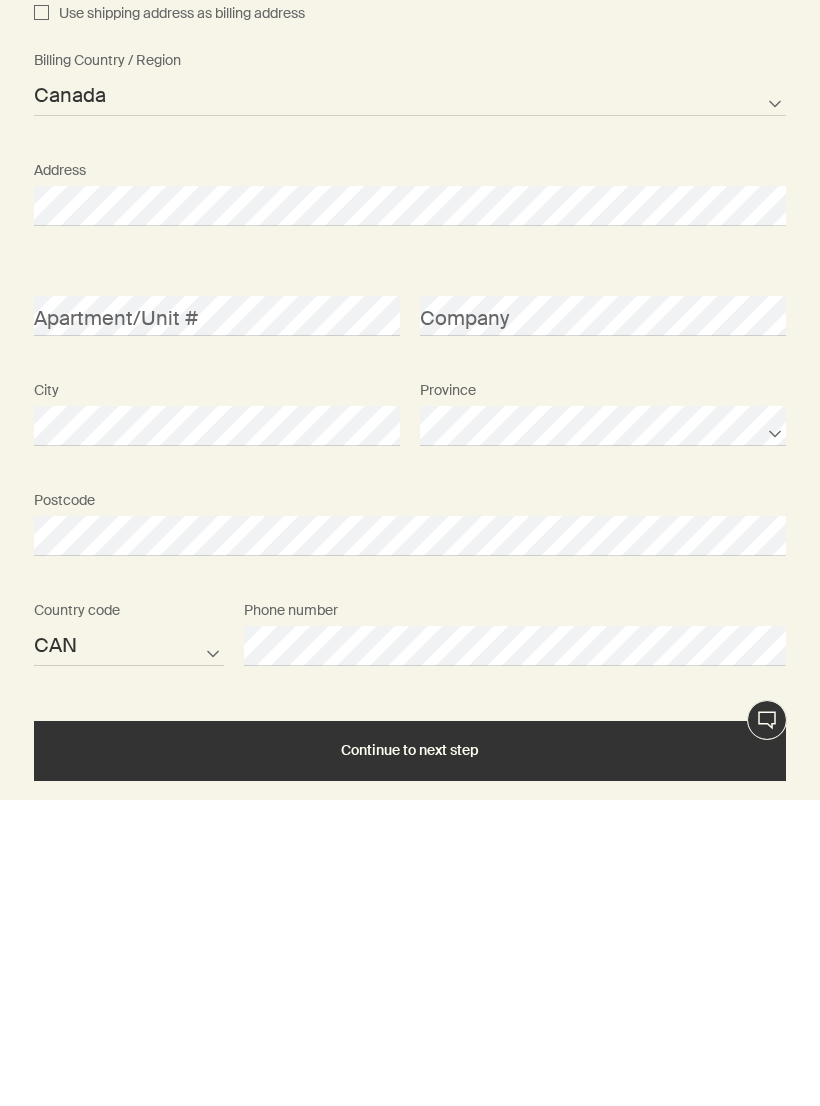 click on "Continue to next step" at bounding box center (410, 1056) 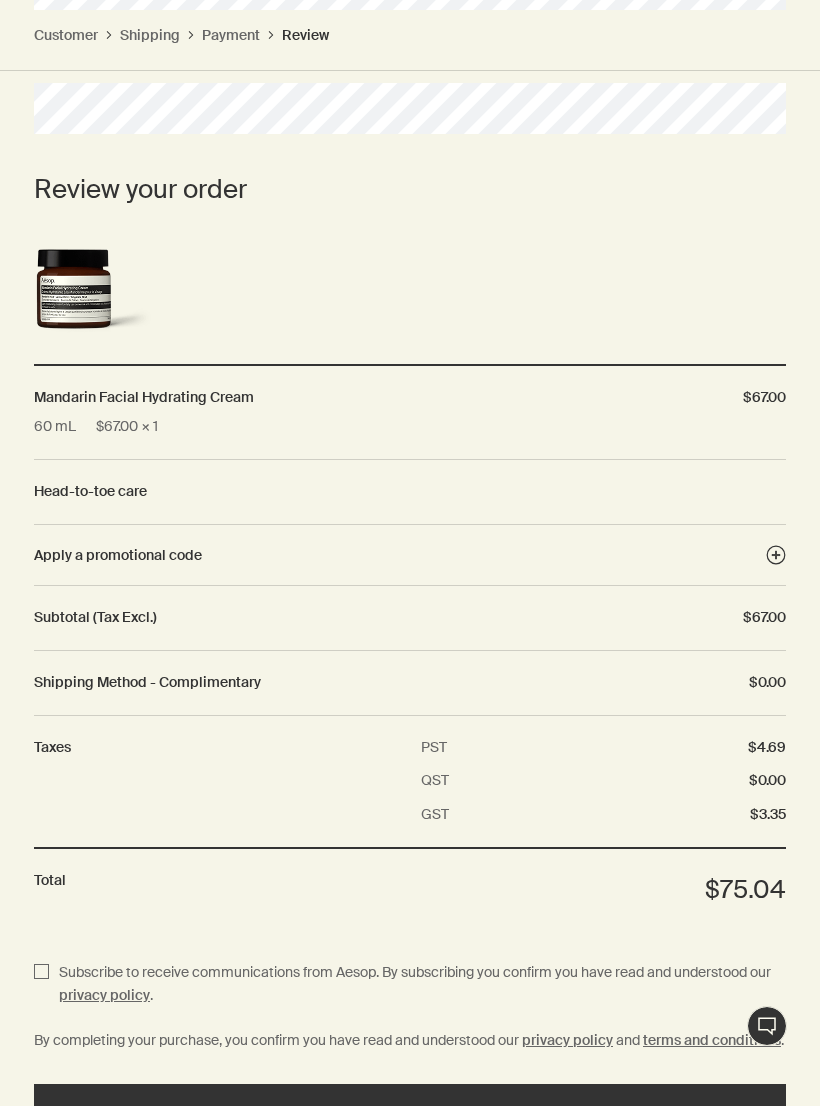 scroll, scrollTop: 977, scrollLeft: 0, axis: vertical 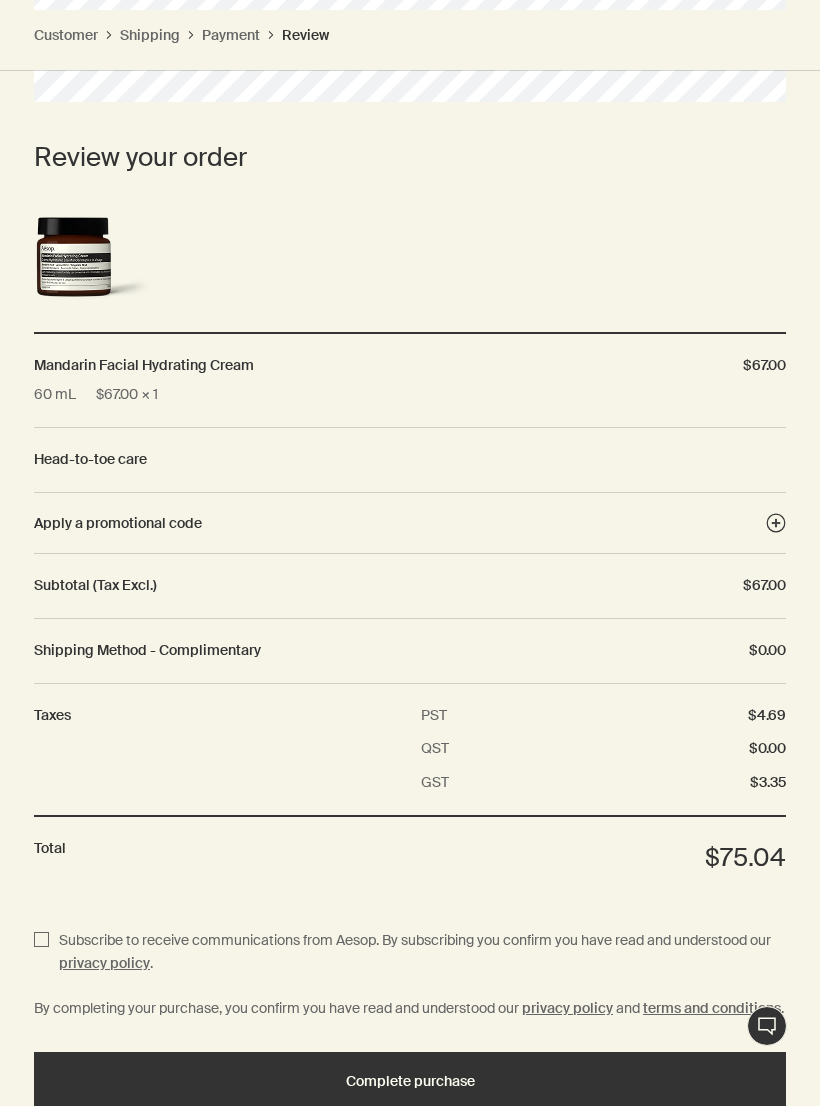 click on "Complete purchase" at bounding box center [410, 1081] 